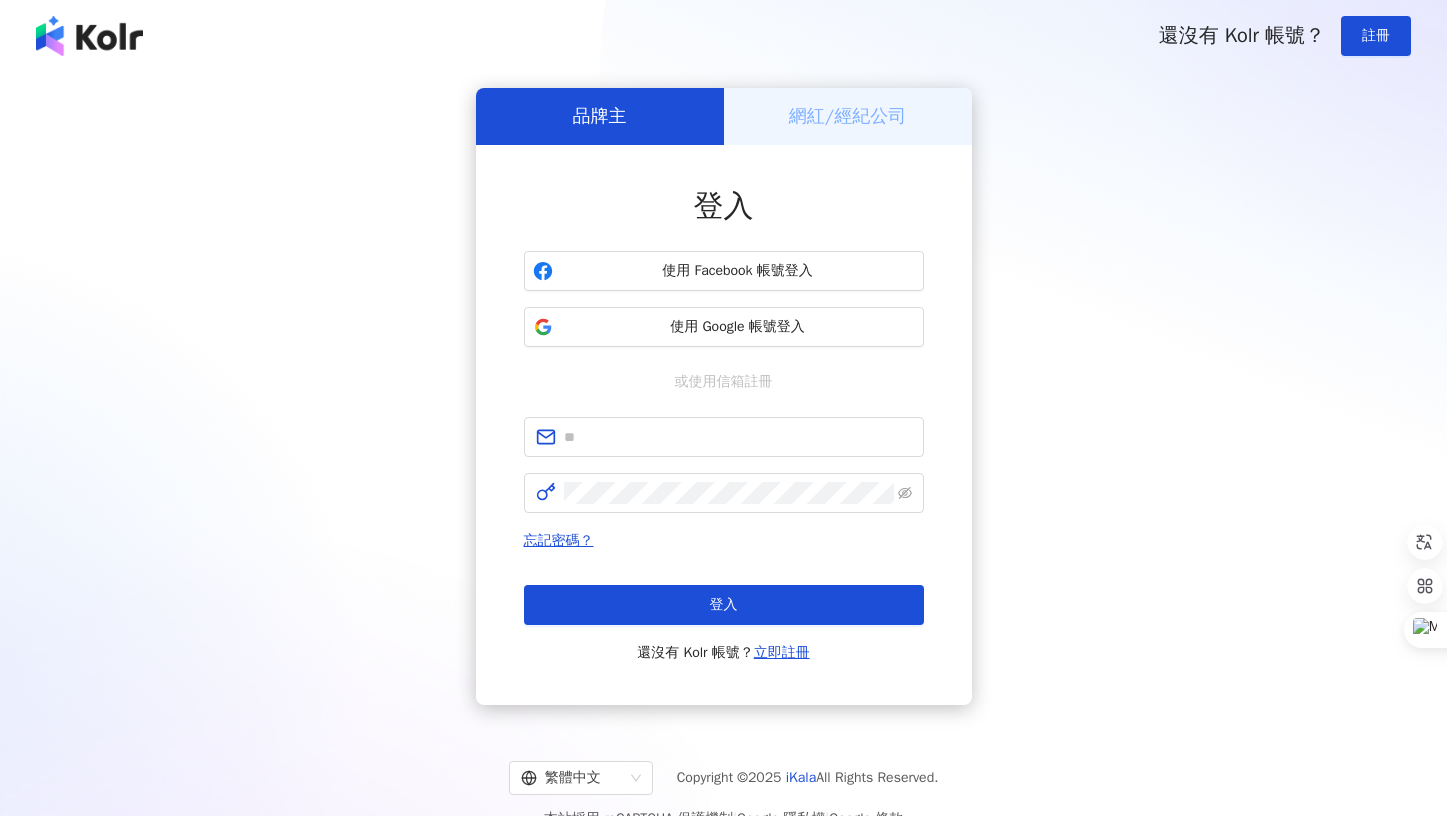 scroll, scrollTop: 0, scrollLeft: 0, axis: both 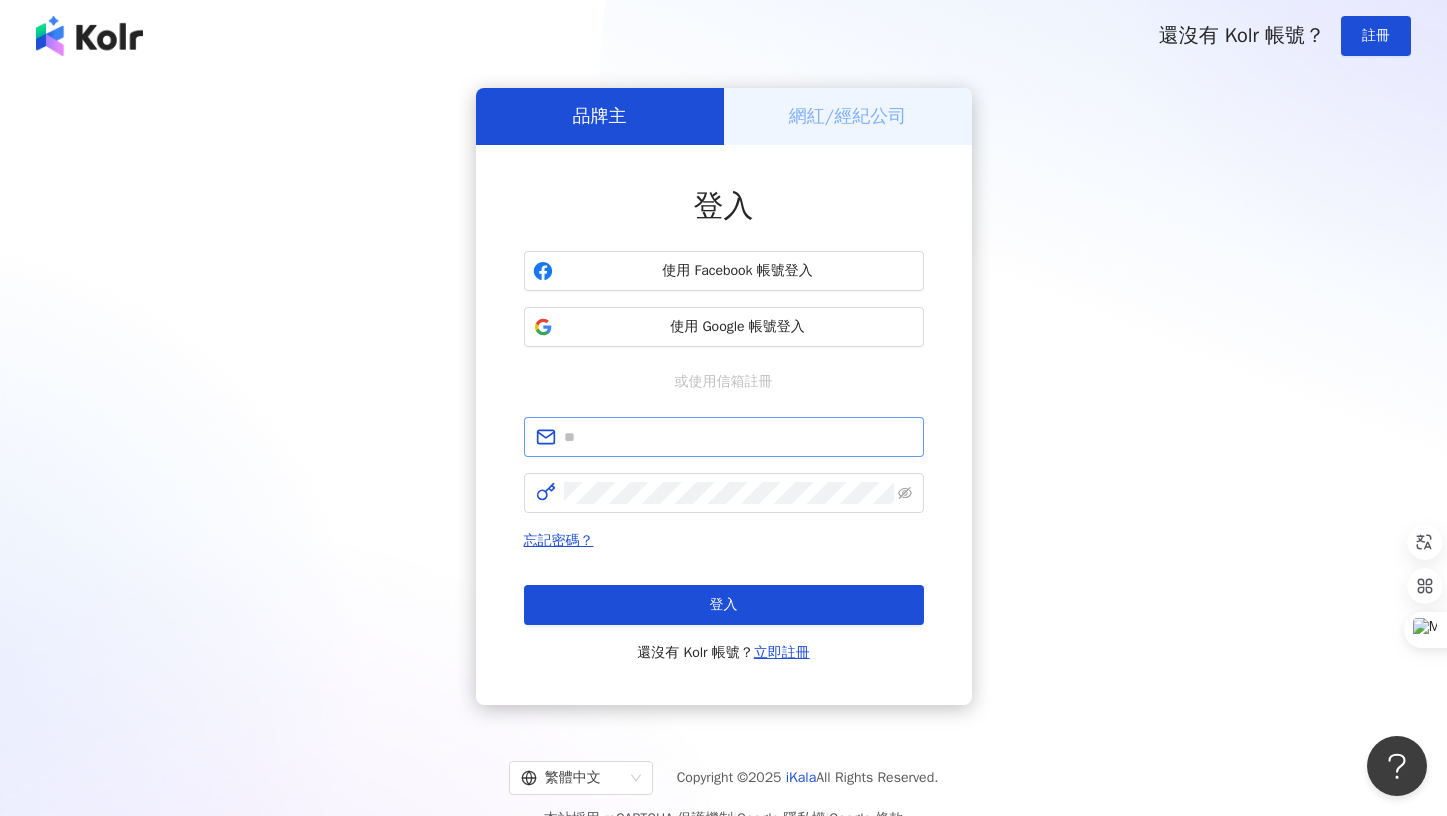 click at bounding box center [724, 437] 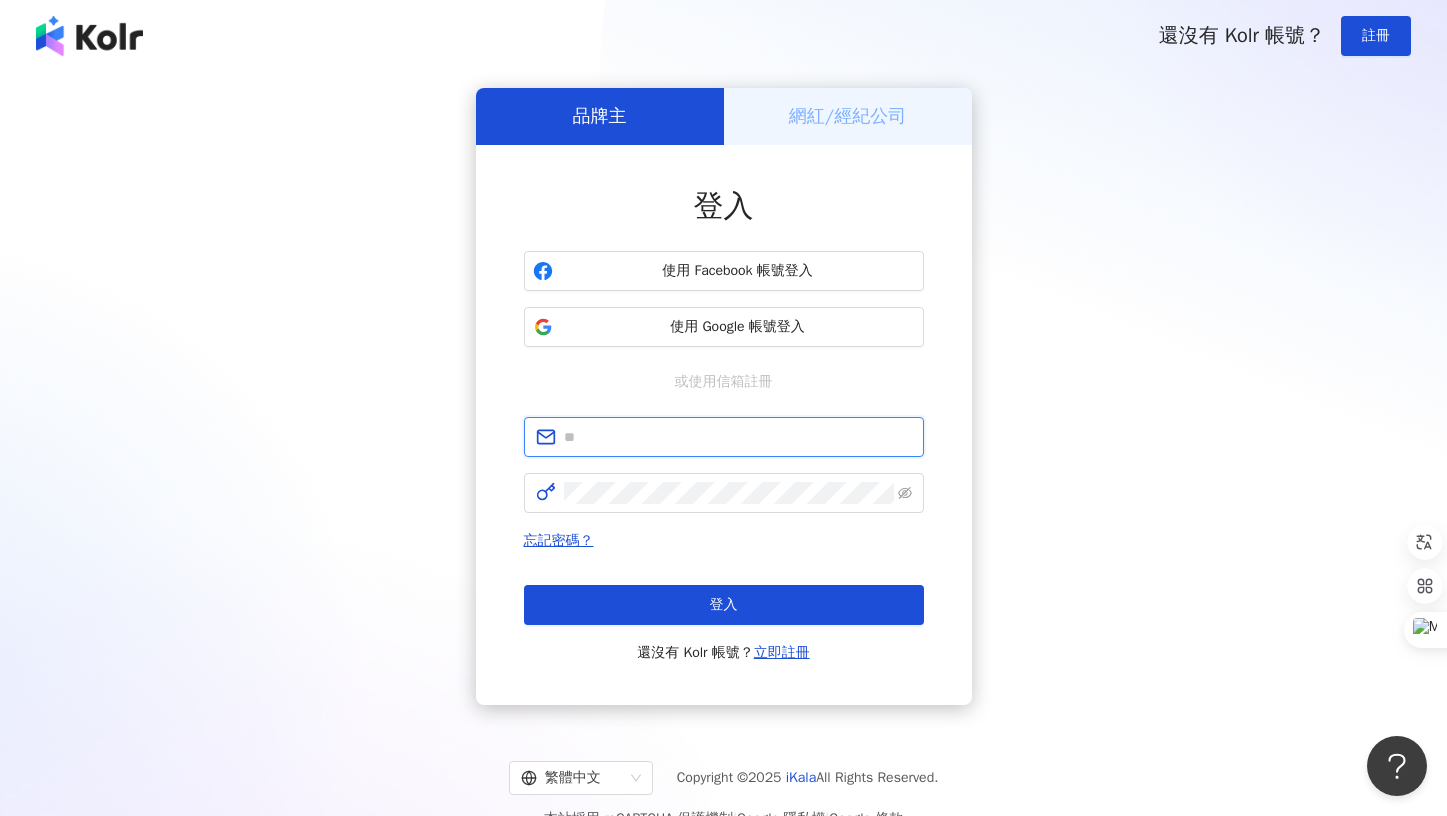 click at bounding box center (738, 437) 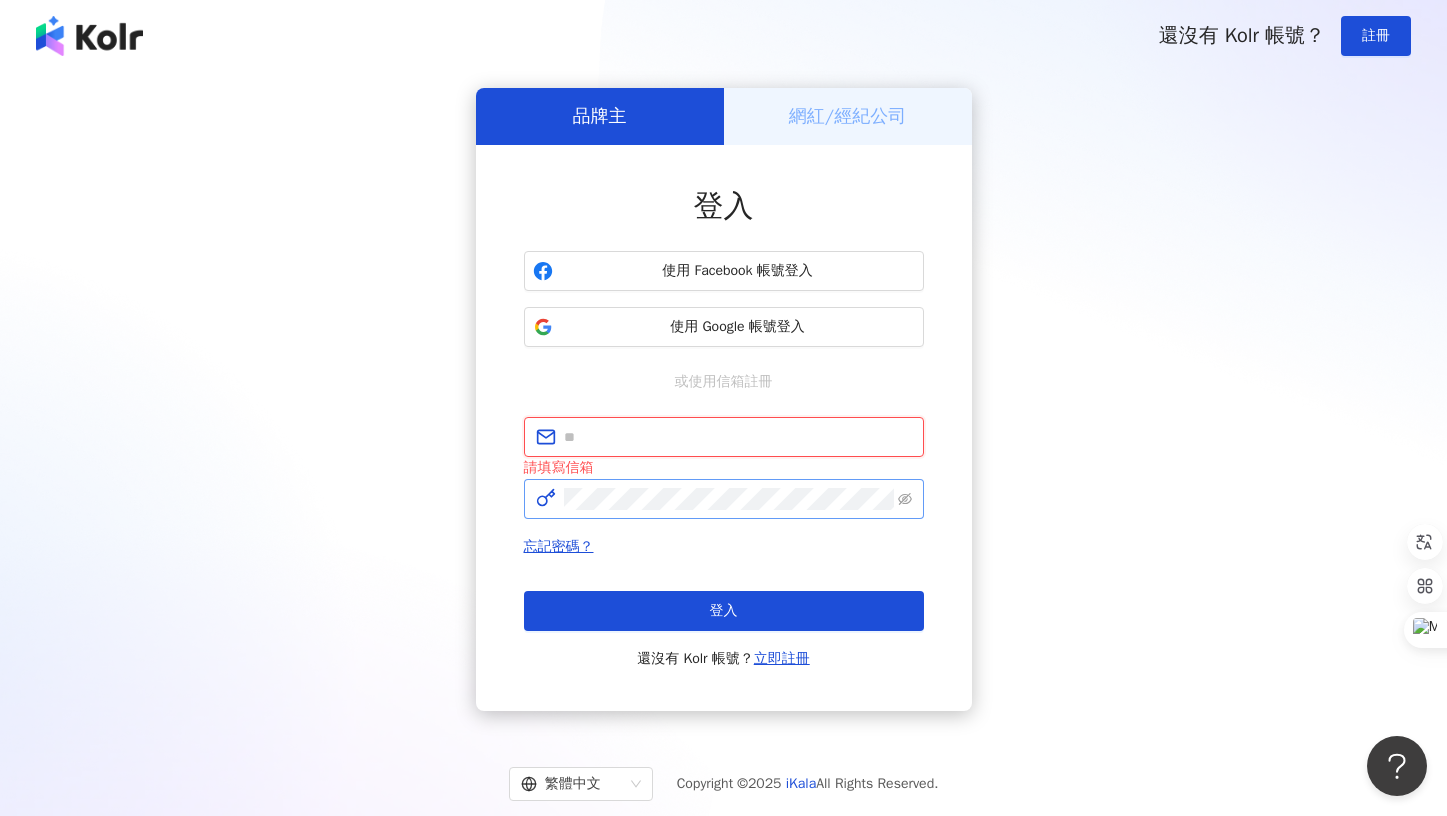 type on "**********" 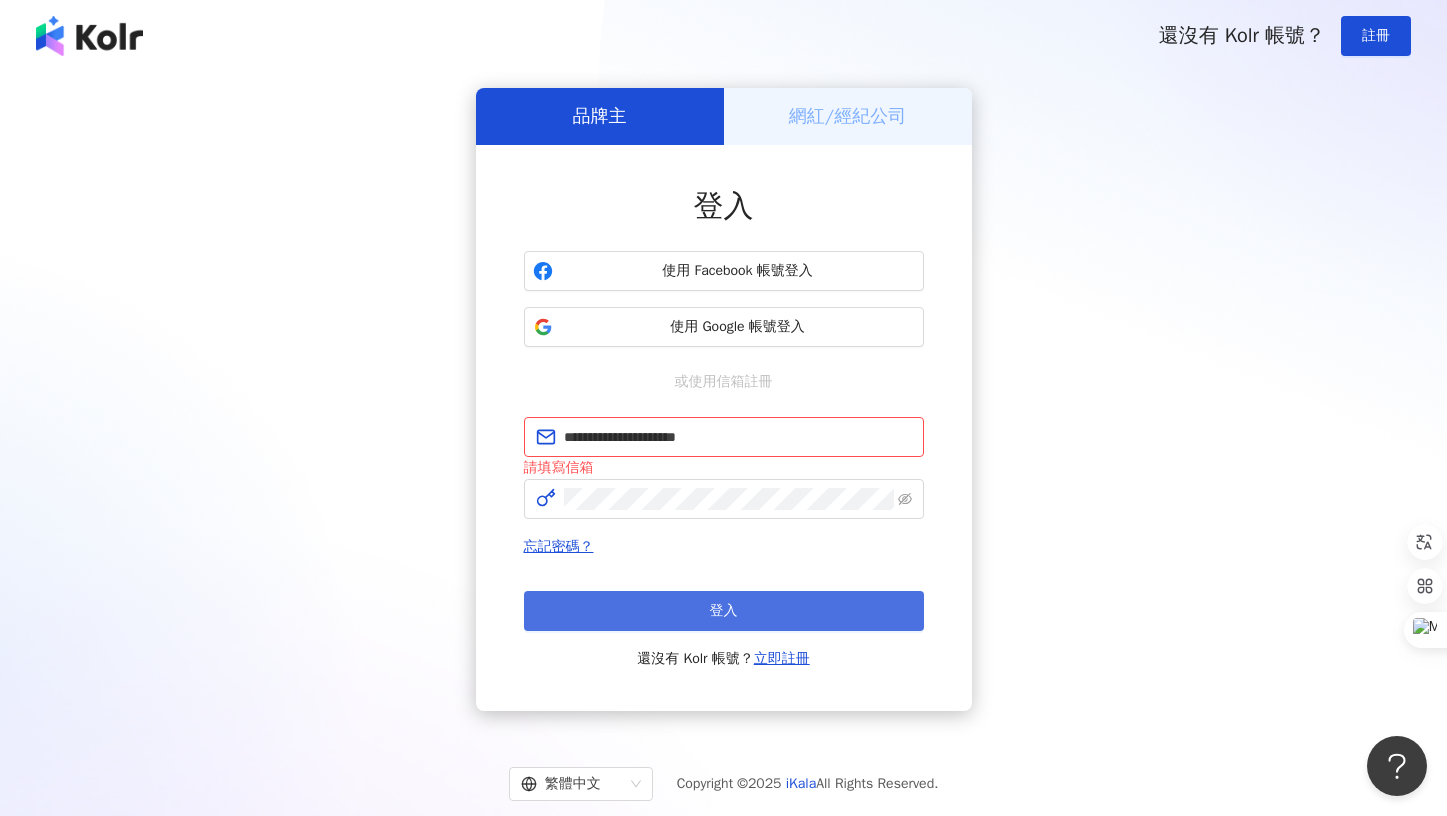 click on "登入" at bounding box center (724, 611) 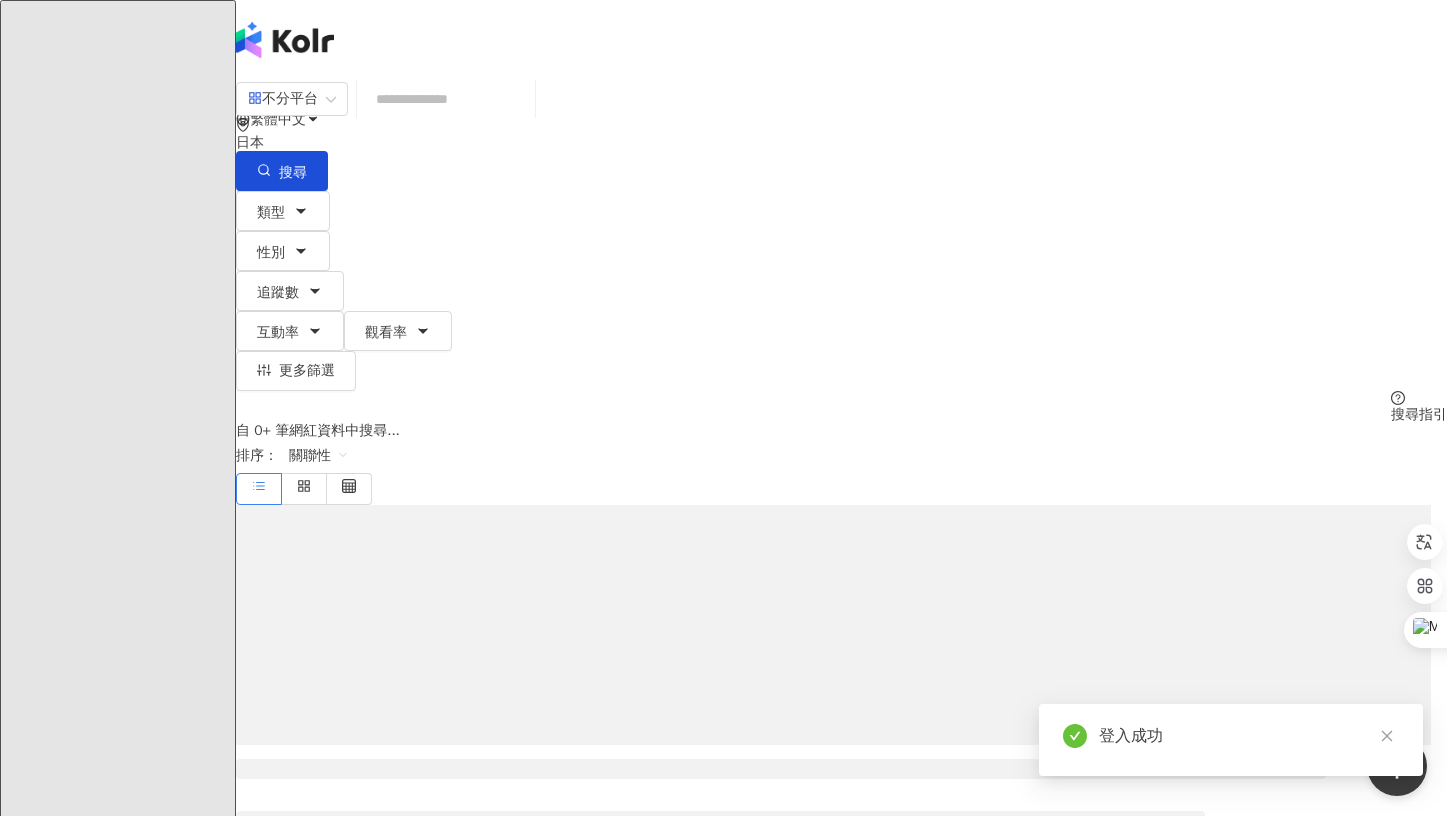 click on "日本" at bounding box center [841, 143] 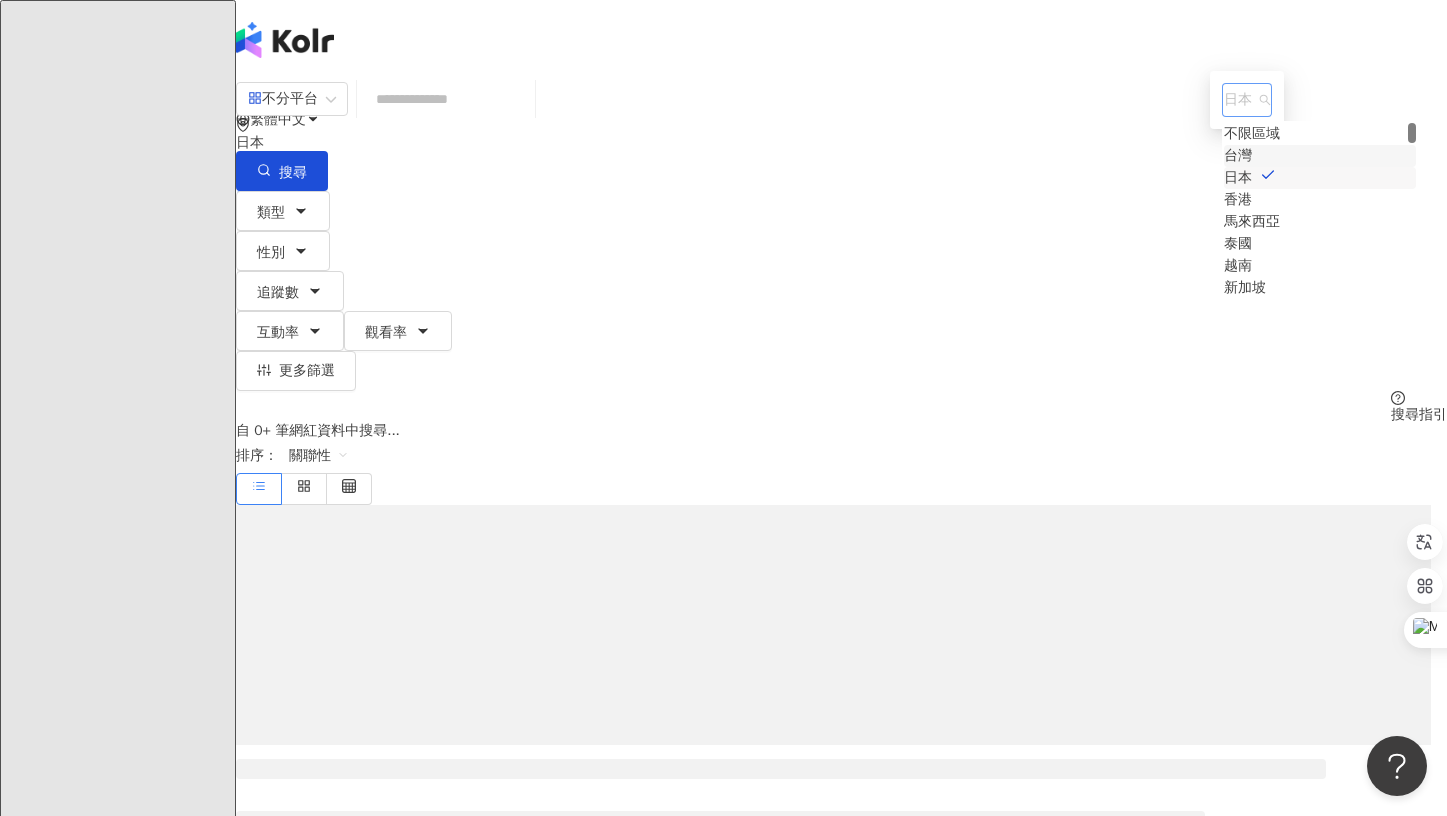 click on "台灣" at bounding box center [1238, 156] 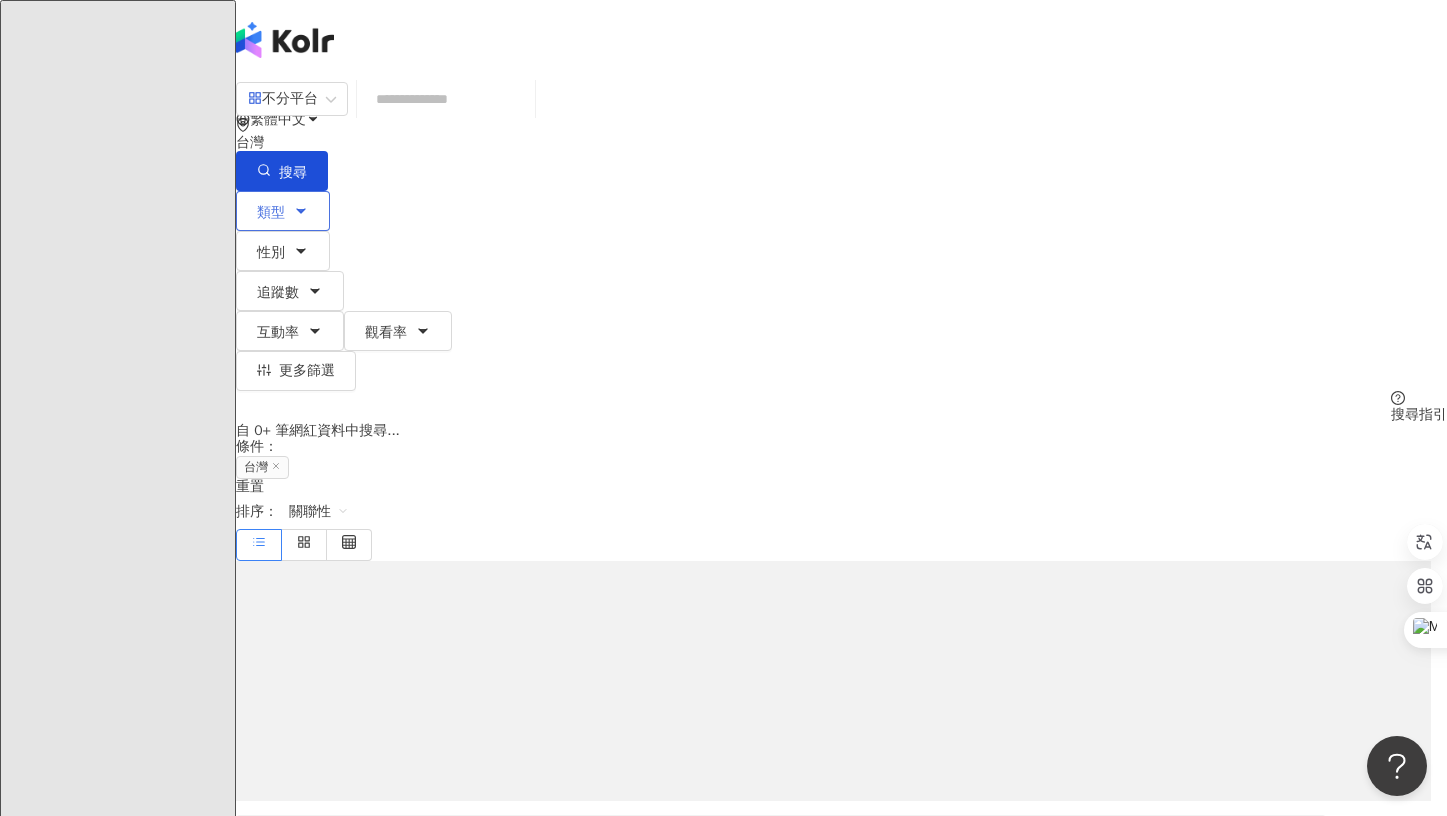 click 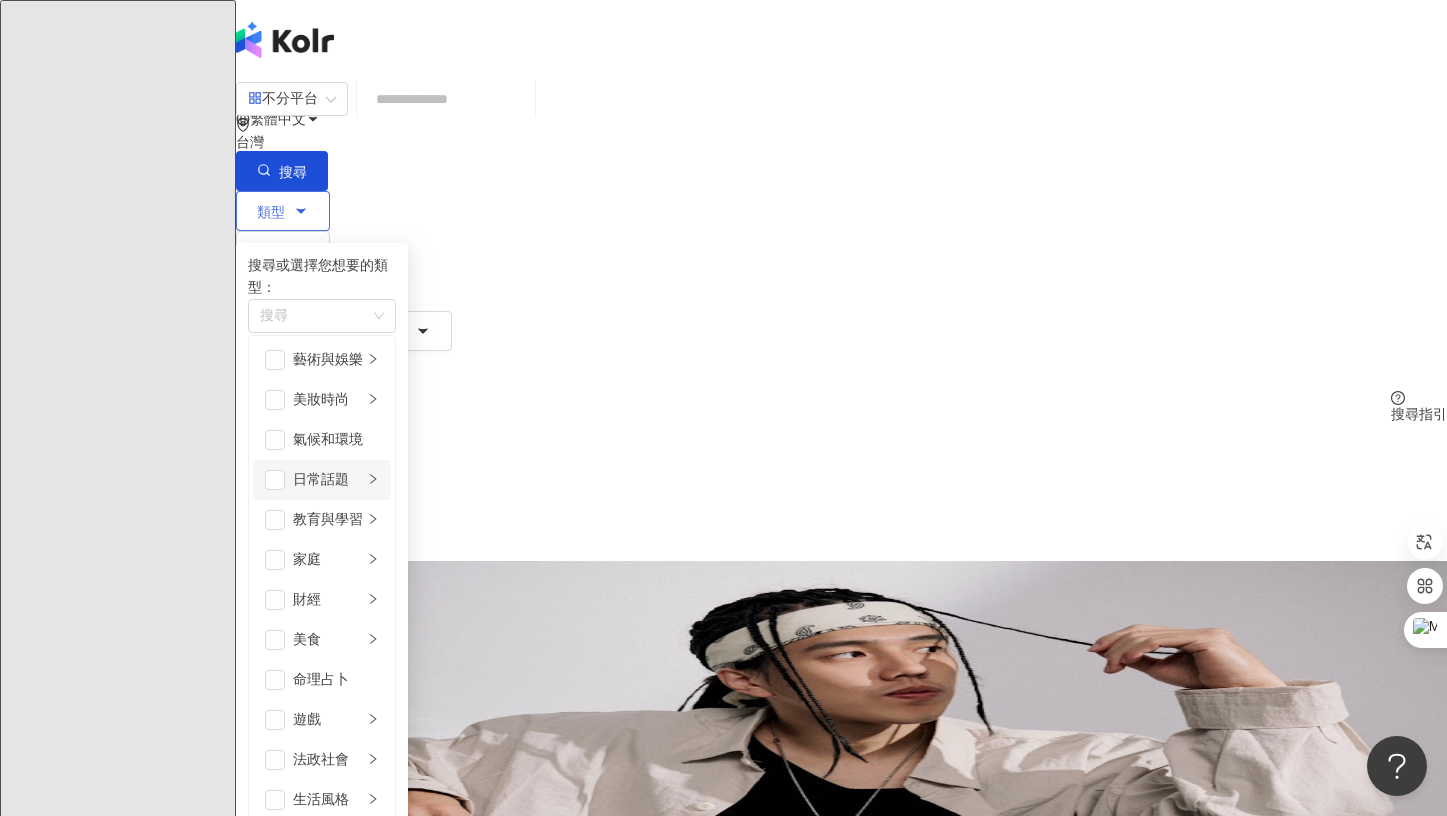 scroll, scrollTop: 693, scrollLeft: 0, axis: vertical 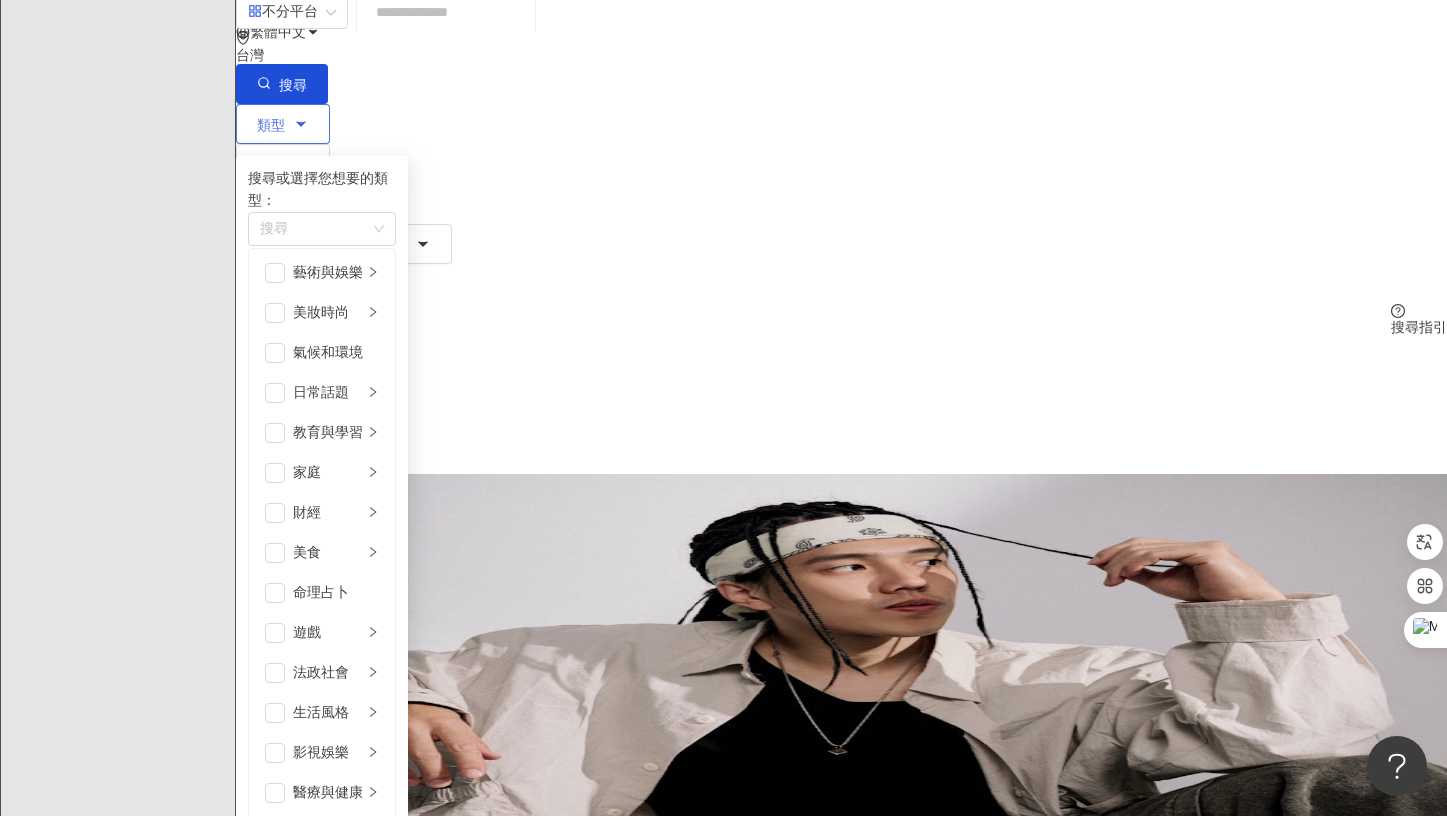 click at bounding box center (373, 1032) 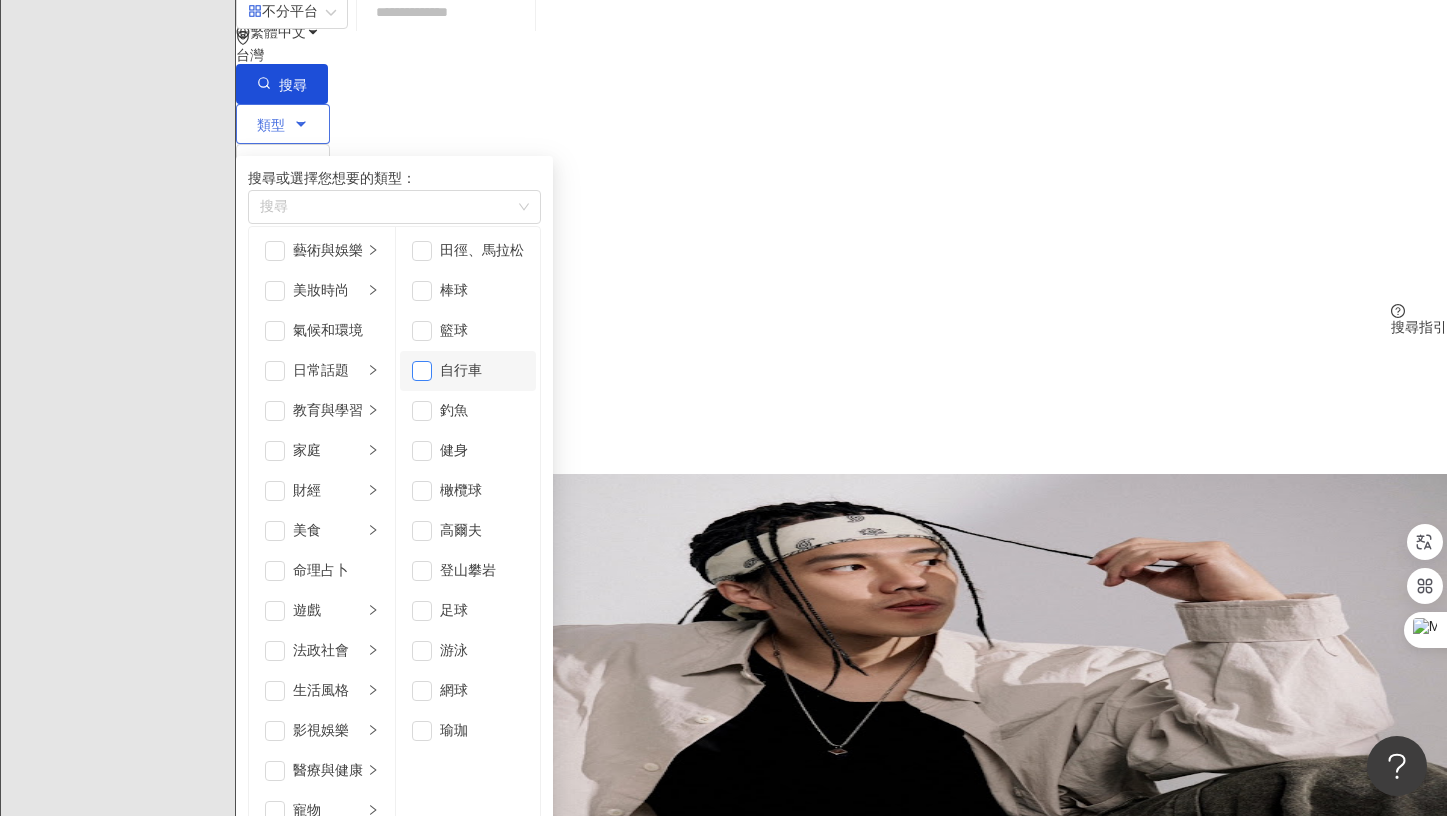 click at bounding box center (422, 371) 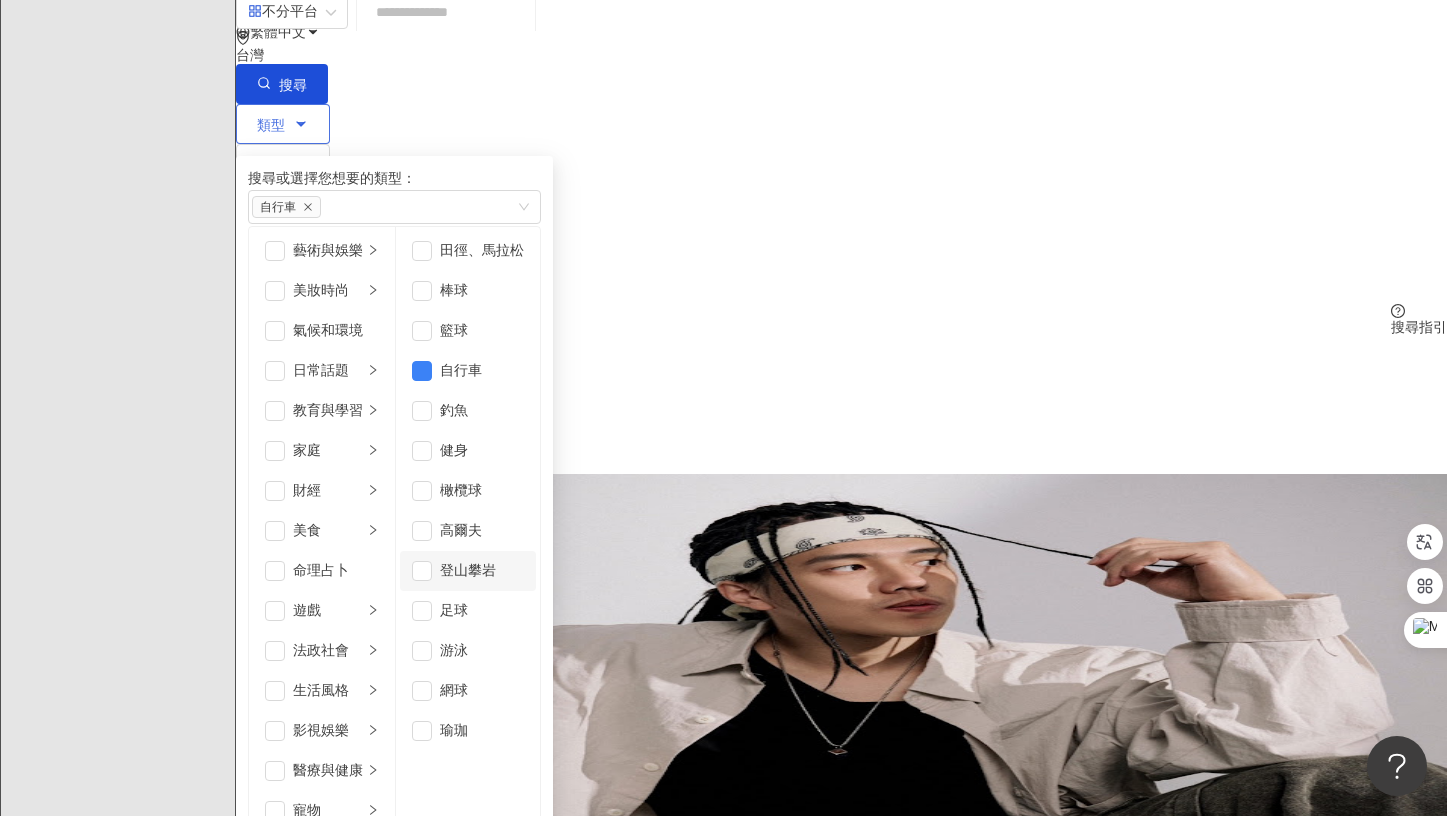 scroll, scrollTop: 253, scrollLeft: 0, axis: vertical 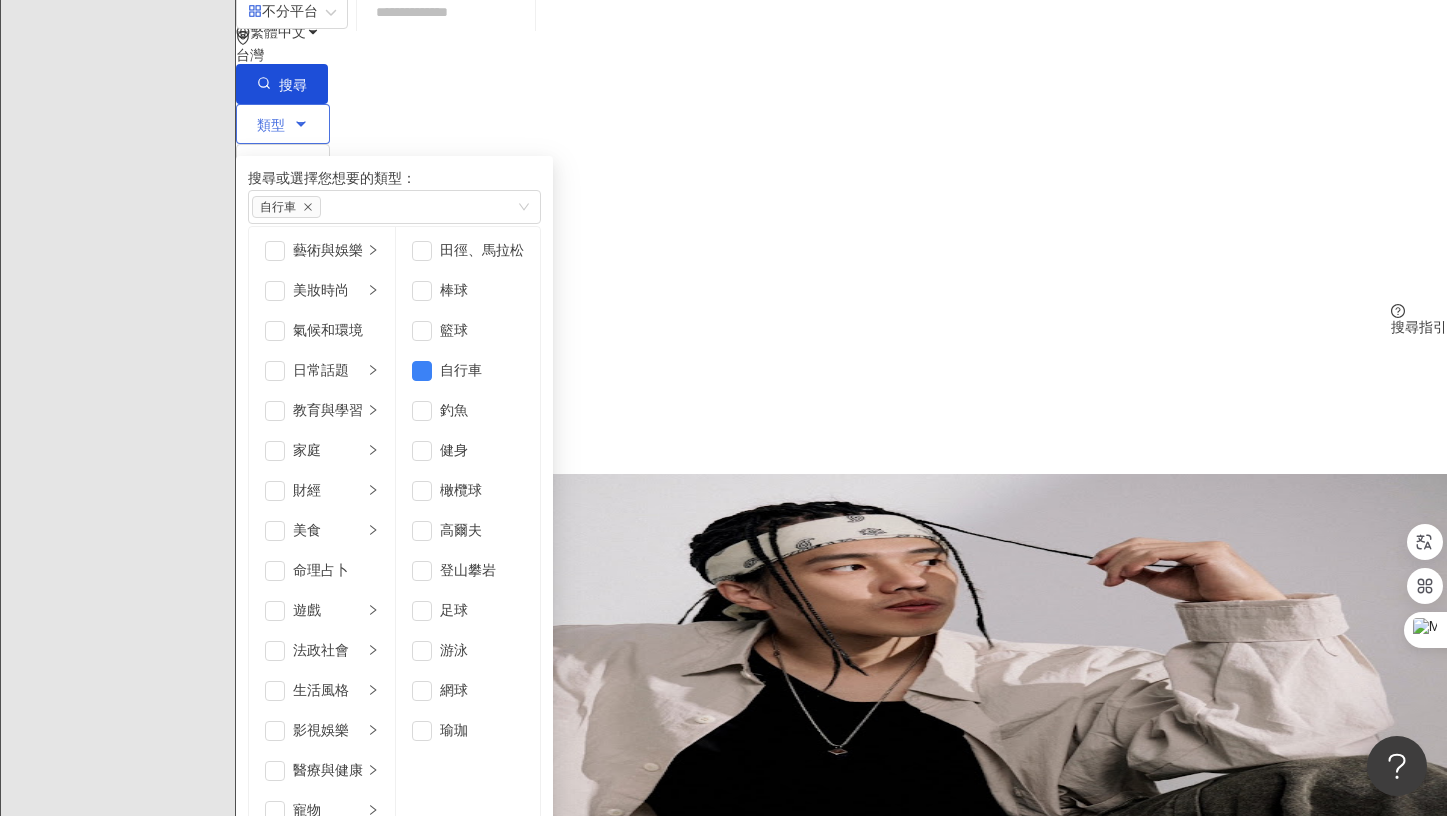 click at bounding box center [373, 1090] 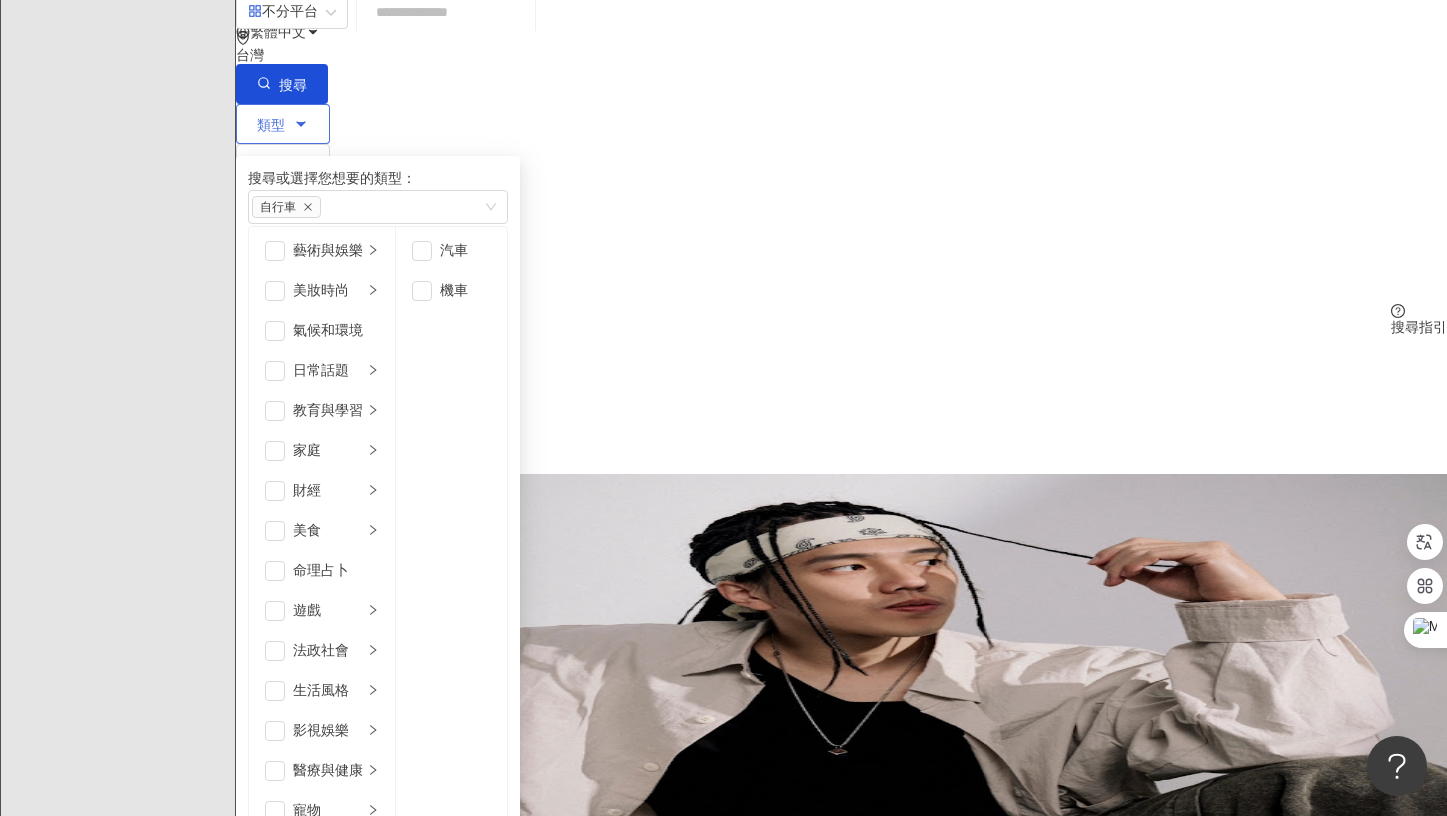 click 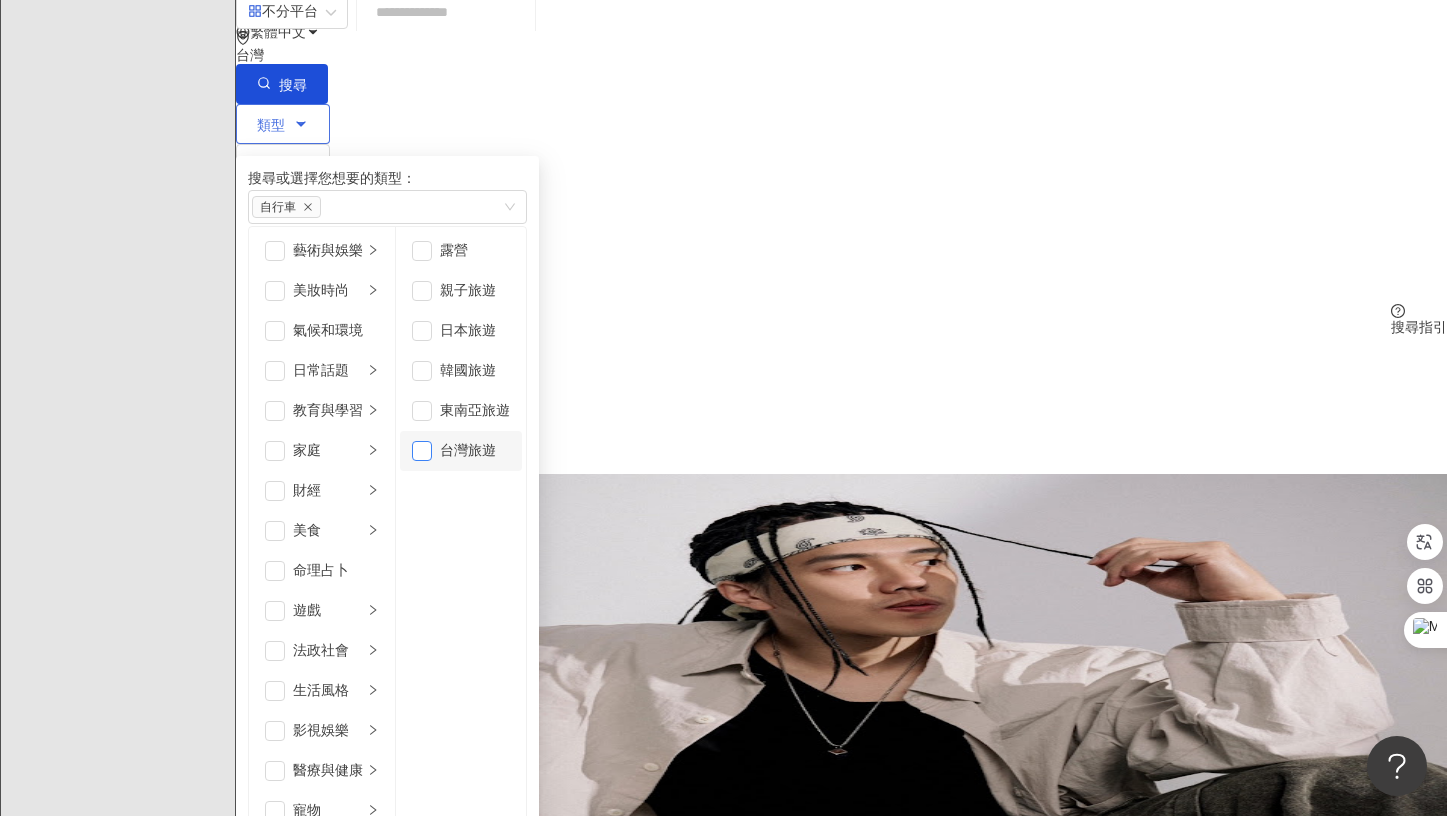 click at bounding box center [422, 451] 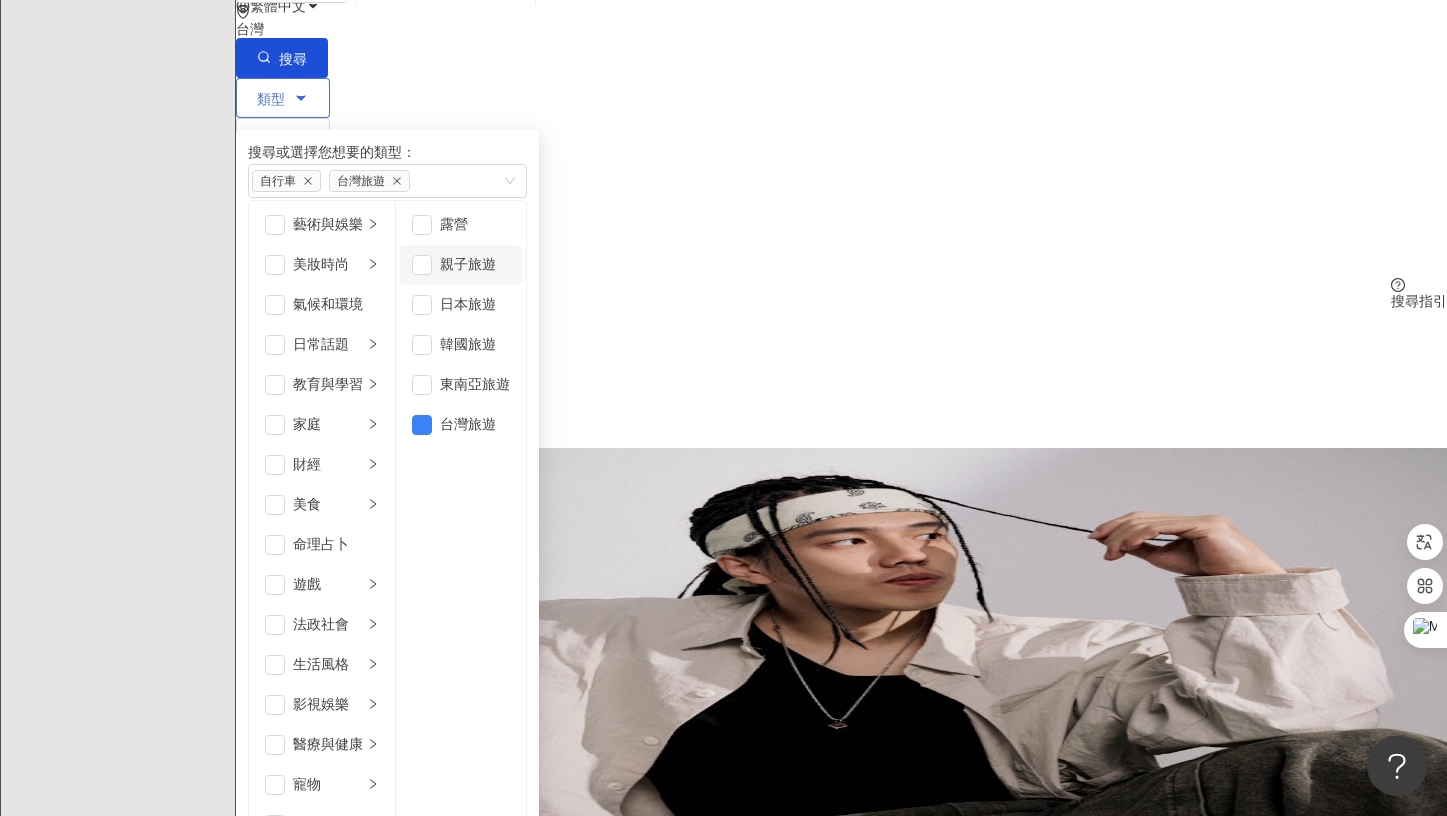scroll, scrollTop: 114, scrollLeft: 0, axis: vertical 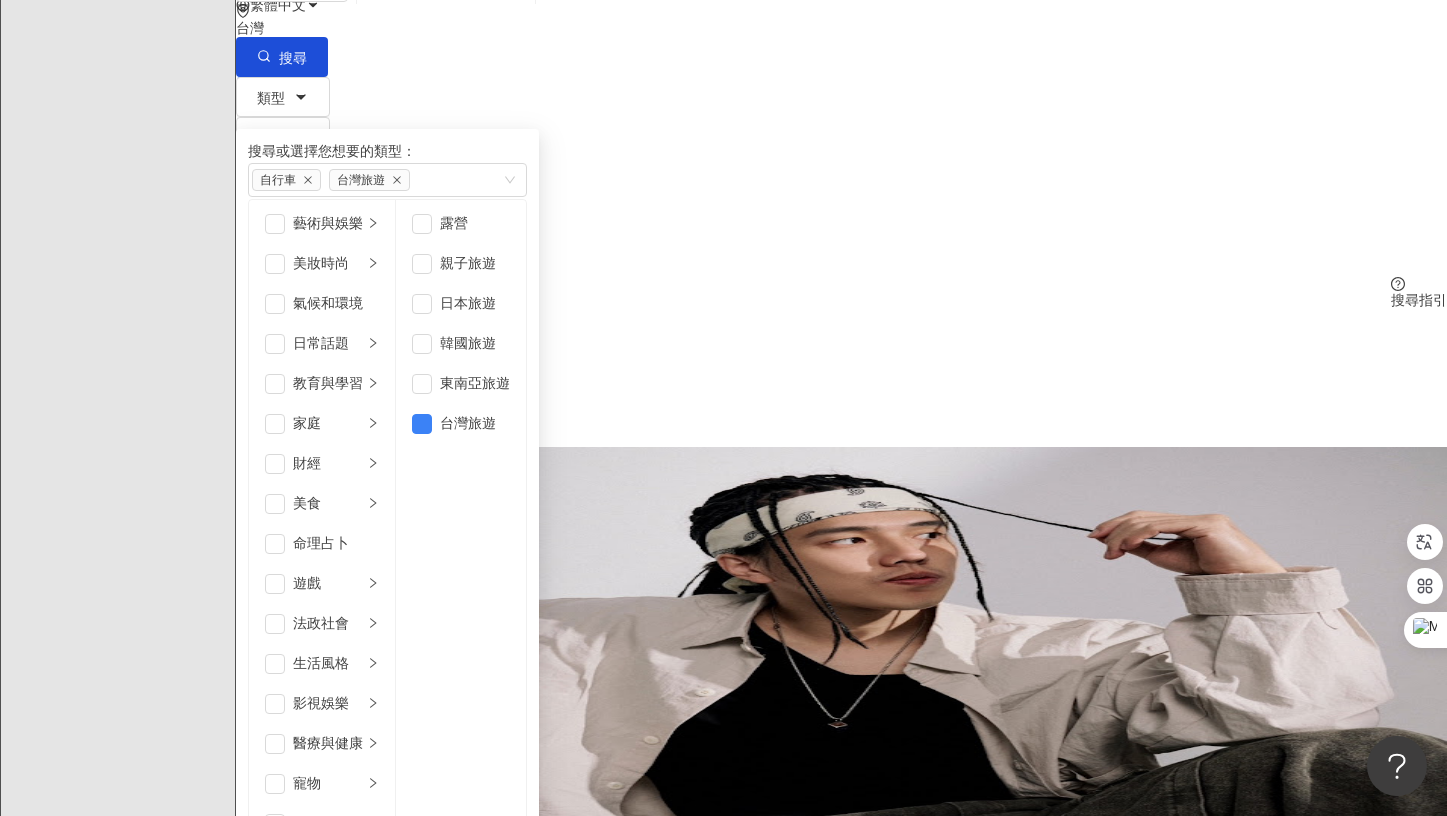click on "共  10,000+  筆 條件 ： 台灣 重置 排序： 關聯性" at bounding box center [841, 377] 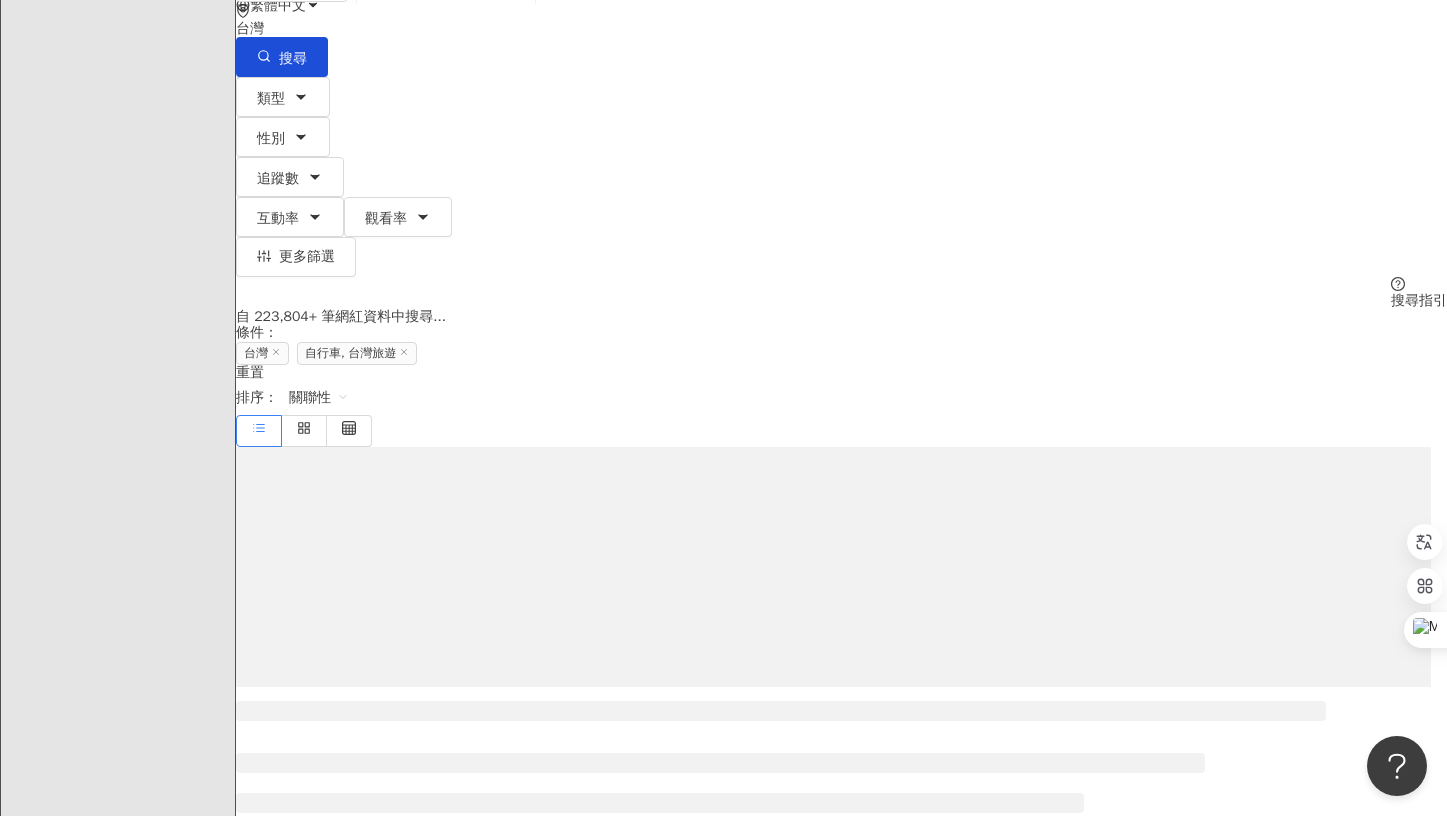 scroll, scrollTop: 0, scrollLeft: 0, axis: both 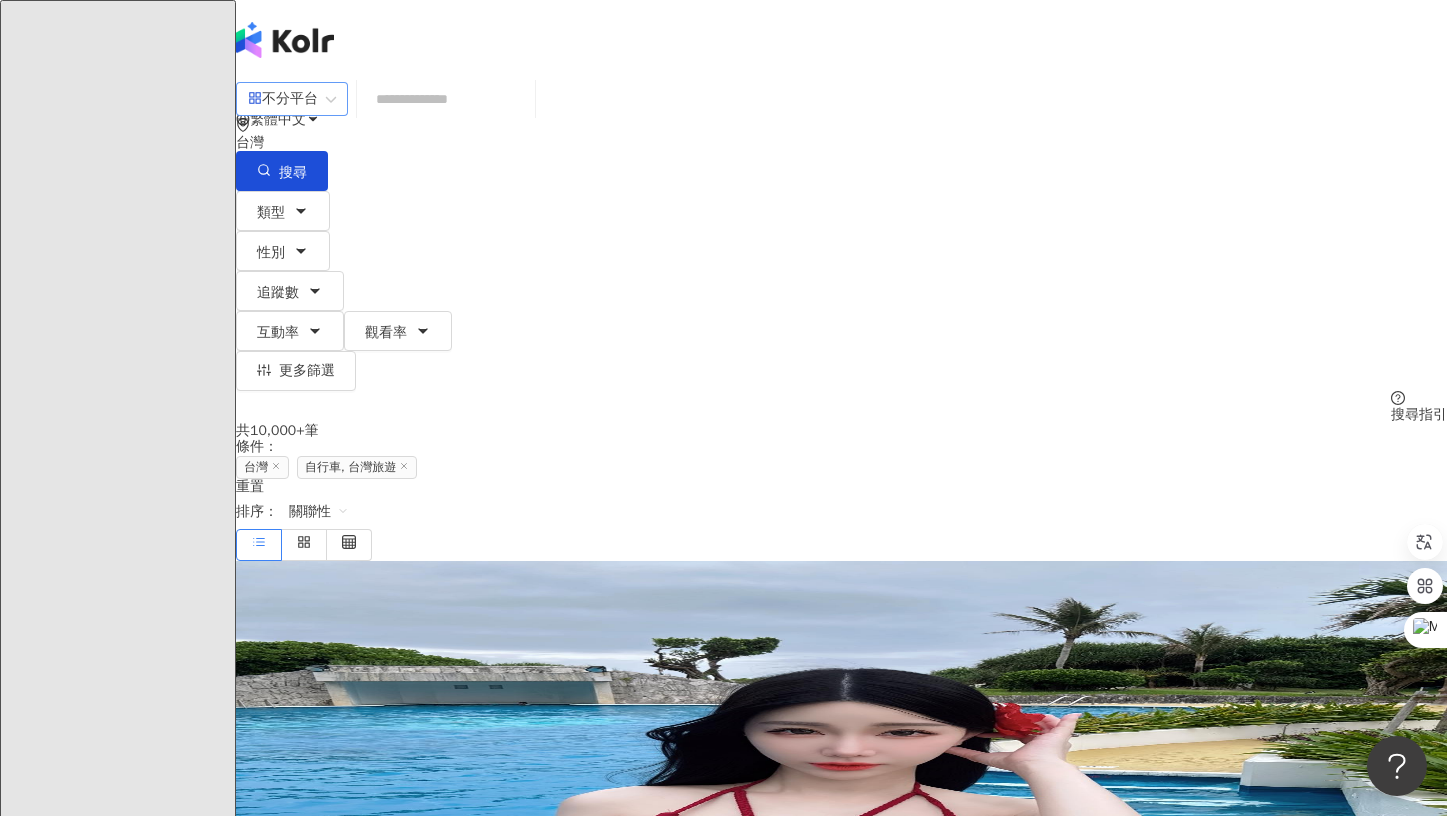 click on "不分平台" at bounding box center (292, 99) 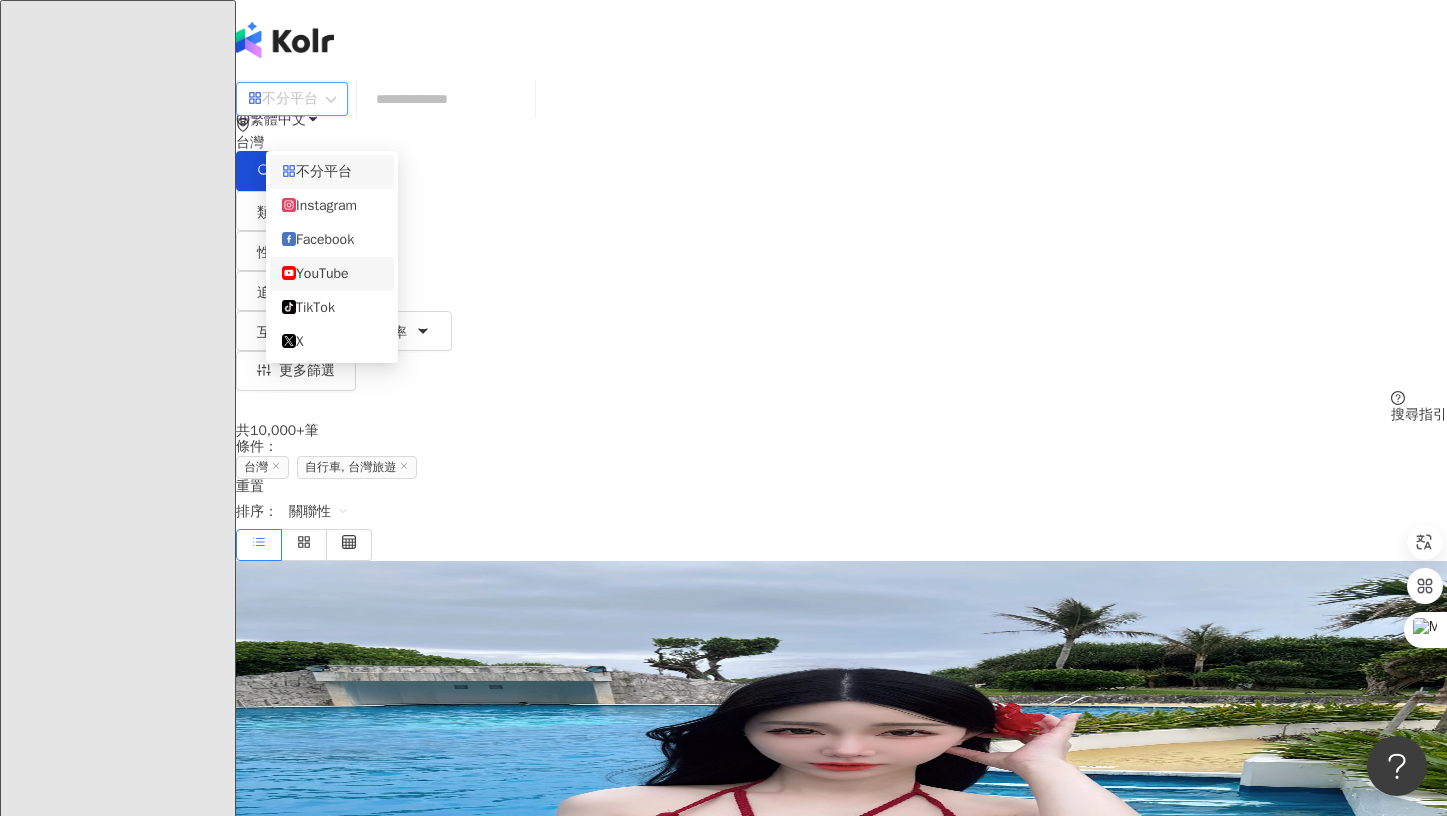 click on "YouTube" at bounding box center [332, 274] 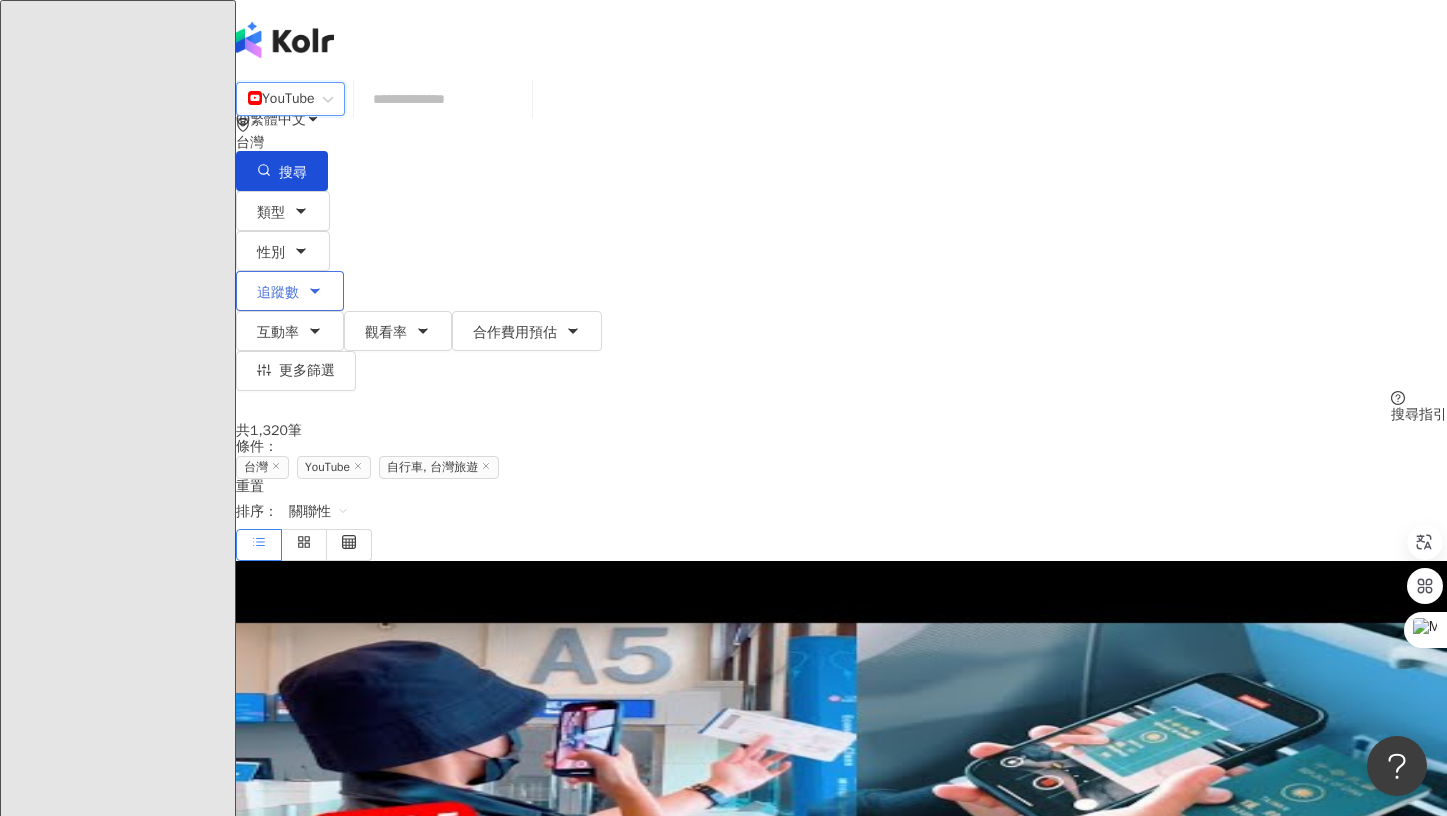 click on "追蹤數" at bounding box center [290, 291] 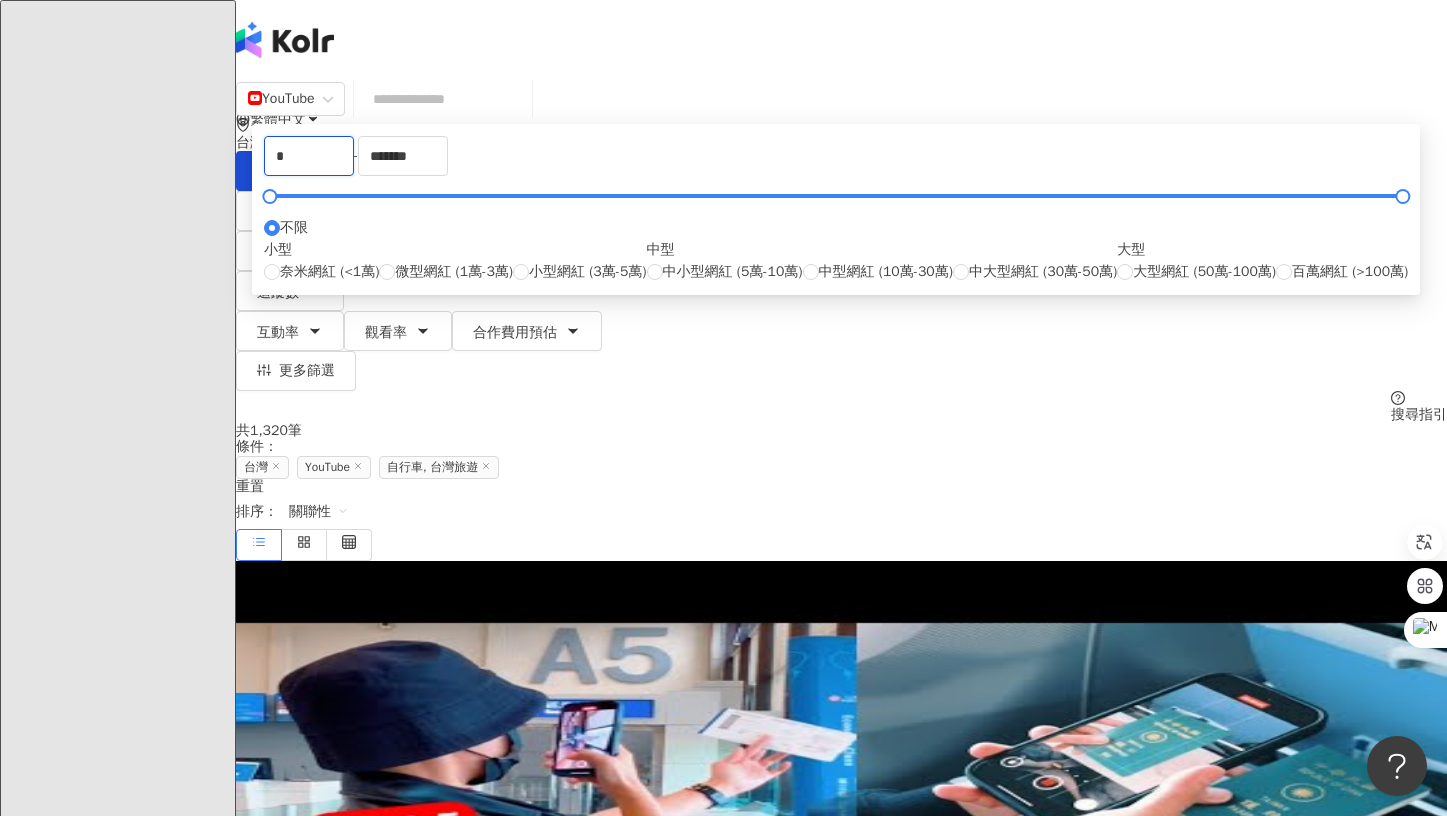 drag, startPoint x: 586, startPoint y: 274, endPoint x: 367, endPoint y: 265, distance: 219.18486 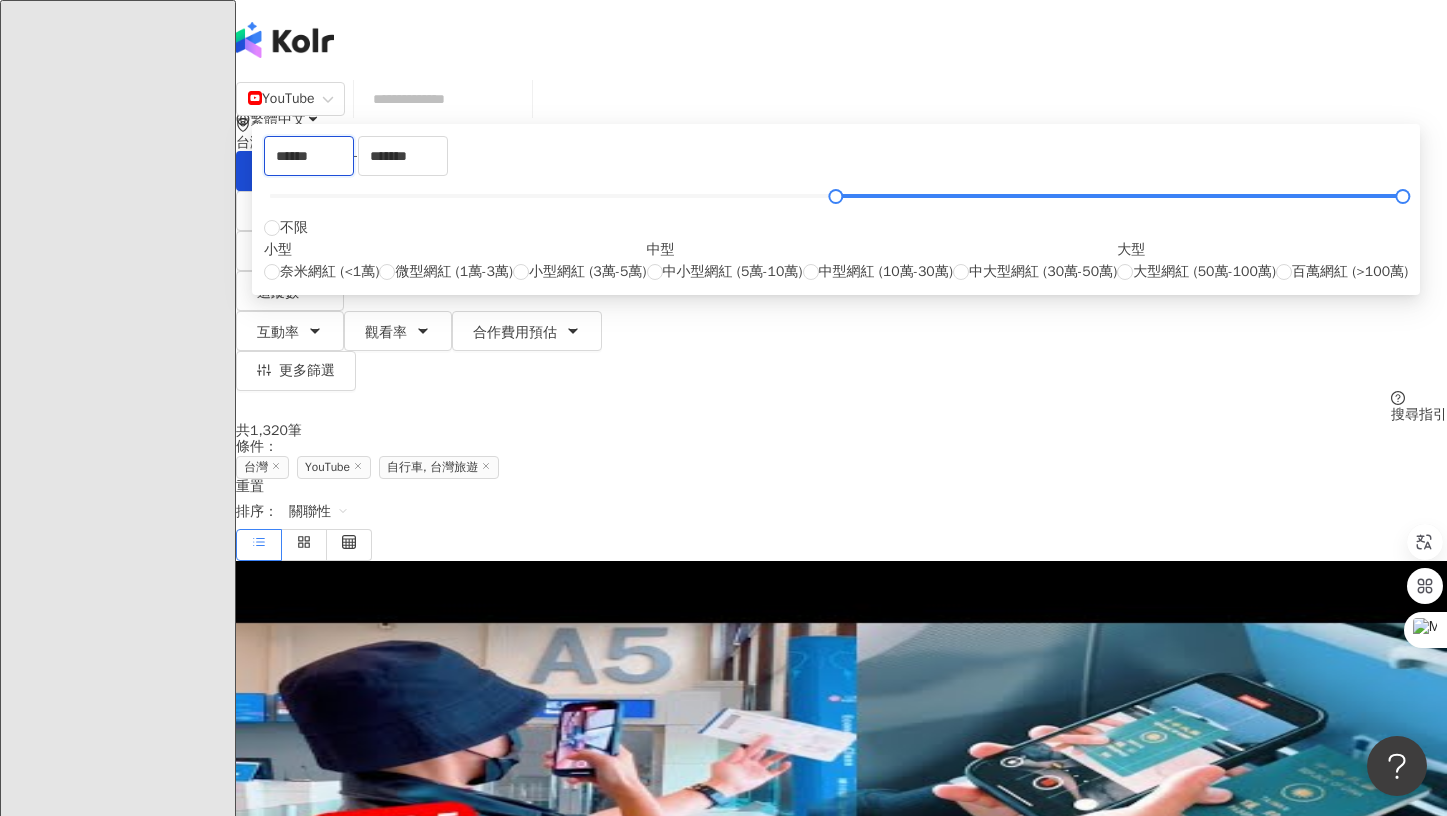 type on "******" 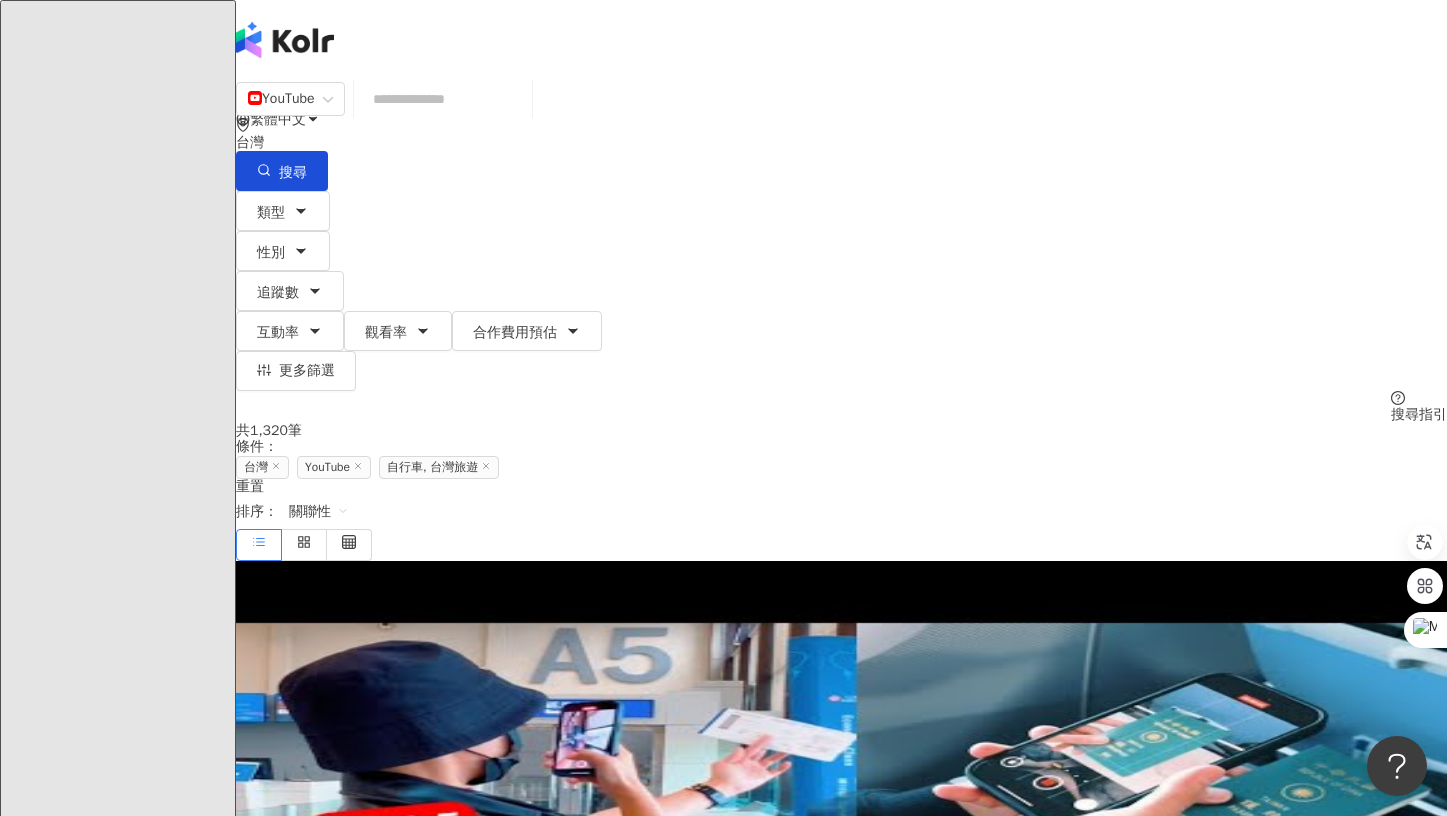 click on "共  1,320  筆 條件 ： 台灣 YouTube 自行車, 台灣旅遊 重置 排序： 關聯性" at bounding box center [841, 491] 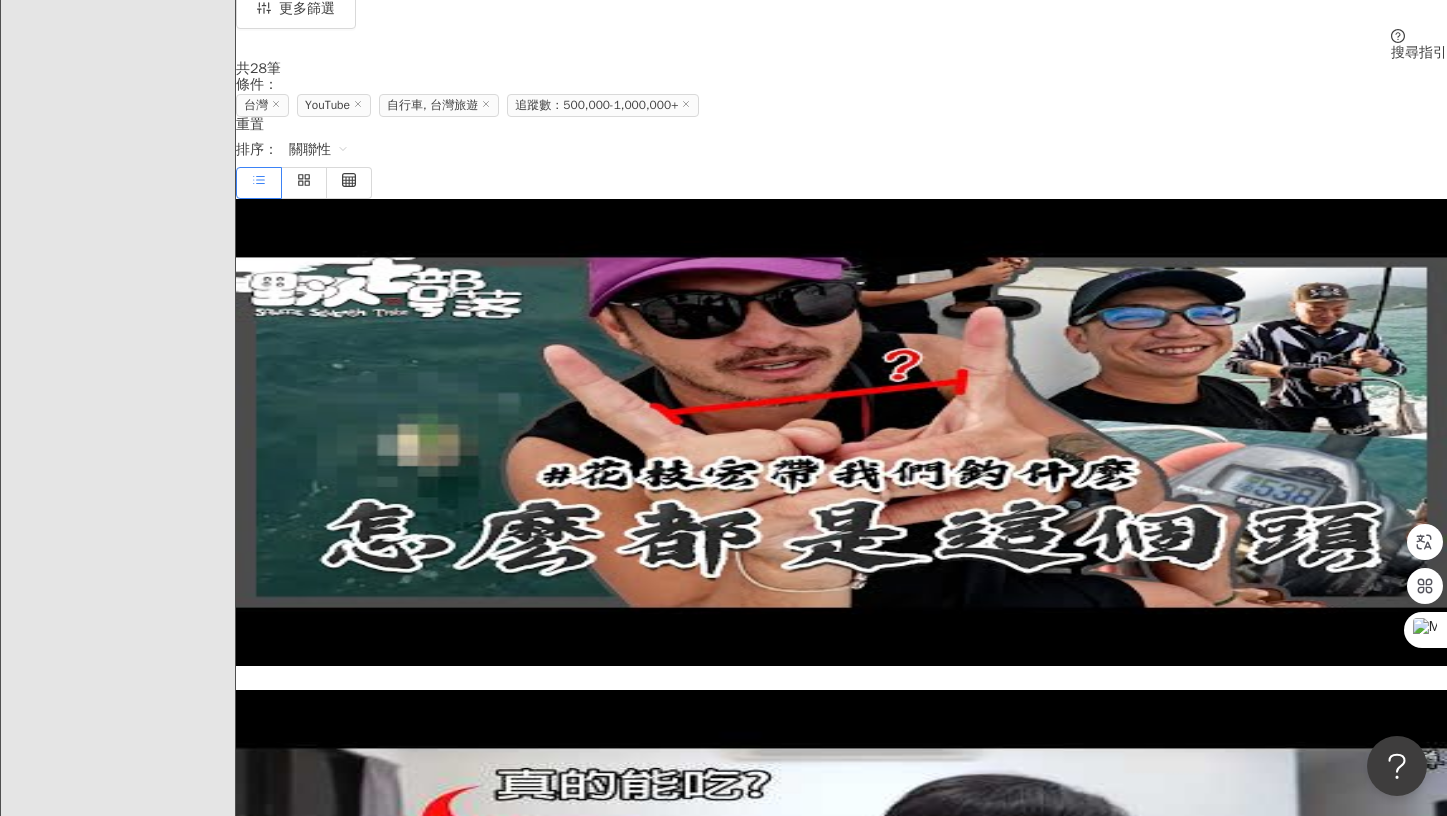 scroll, scrollTop: 0, scrollLeft: 0, axis: both 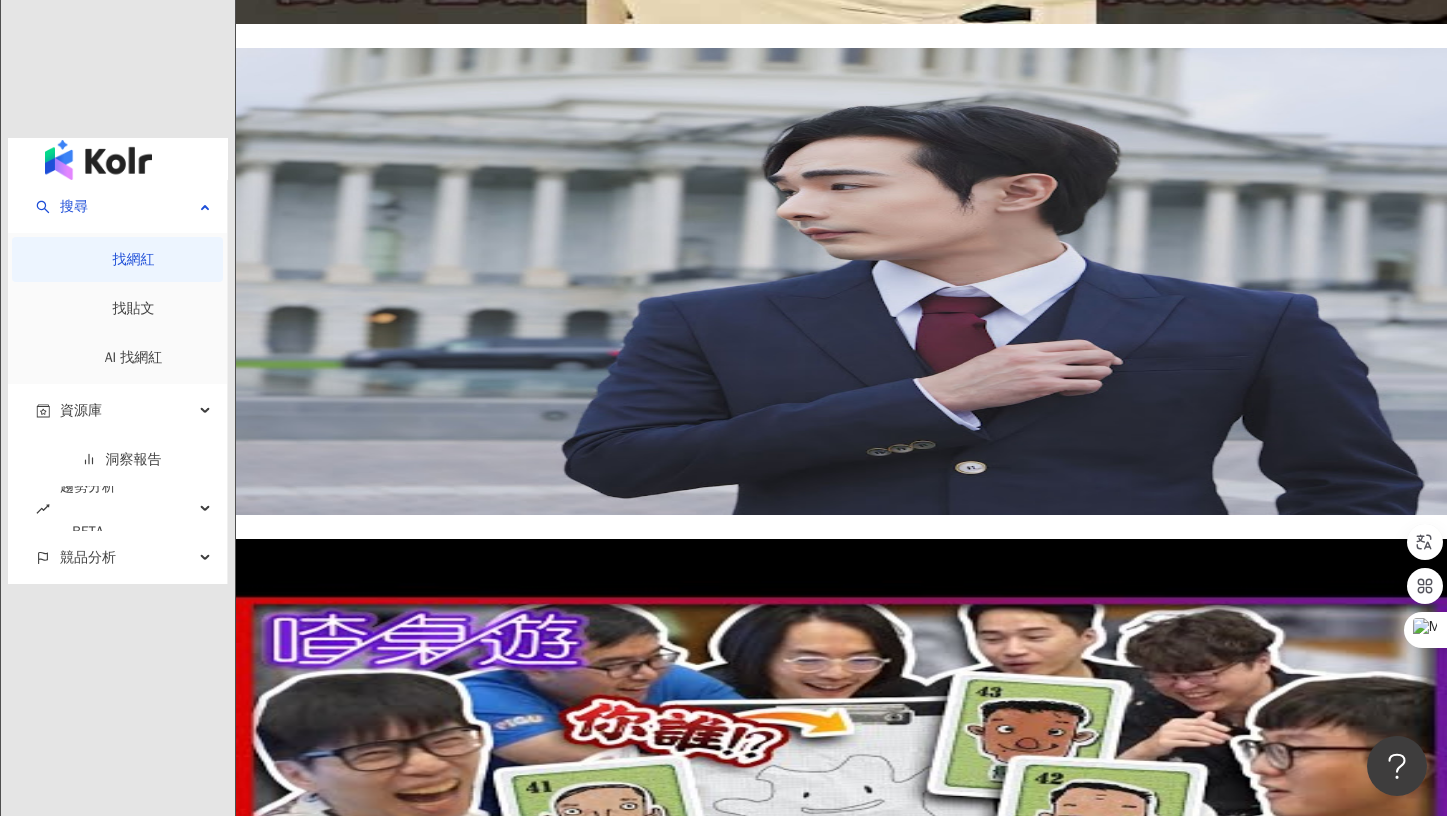 click on "下一頁" at bounding box center [413, 2941] 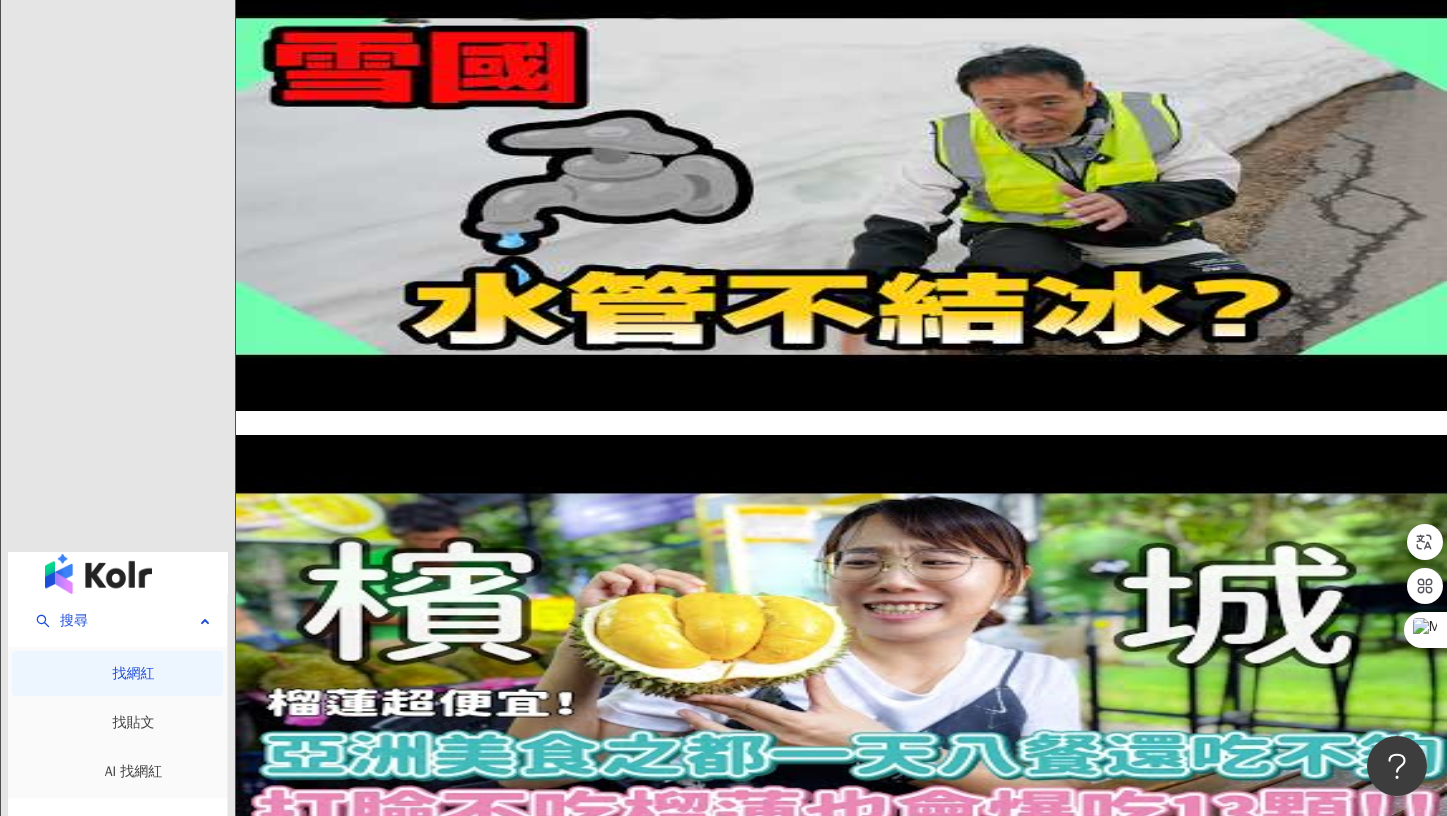 scroll, scrollTop: 2916, scrollLeft: 0, axis: vertical 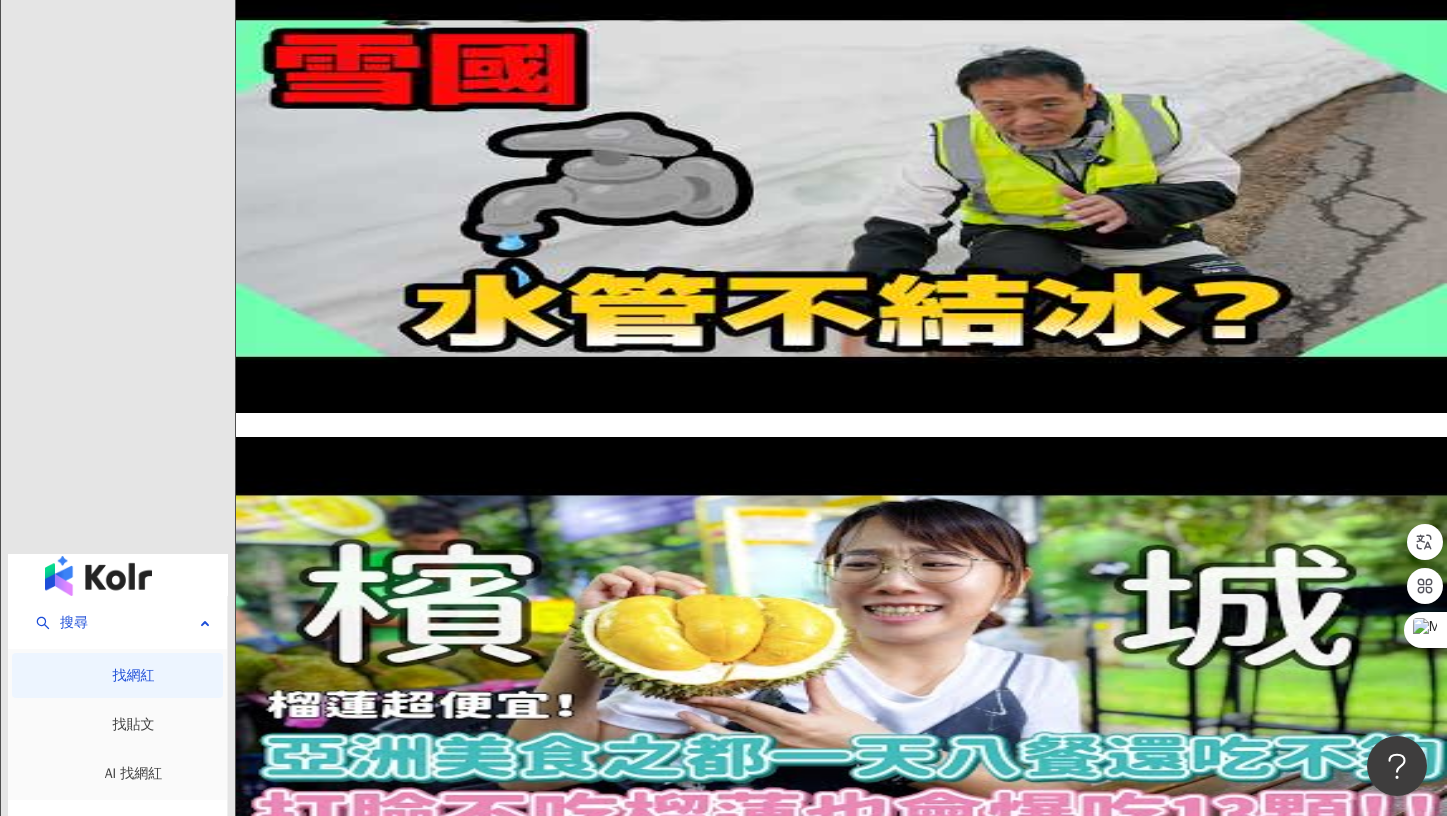 click on "小象愛出門 小象愛出門 旅遊 美食 出國 台北 桃園 台南" at bounding box center (841, 2578) 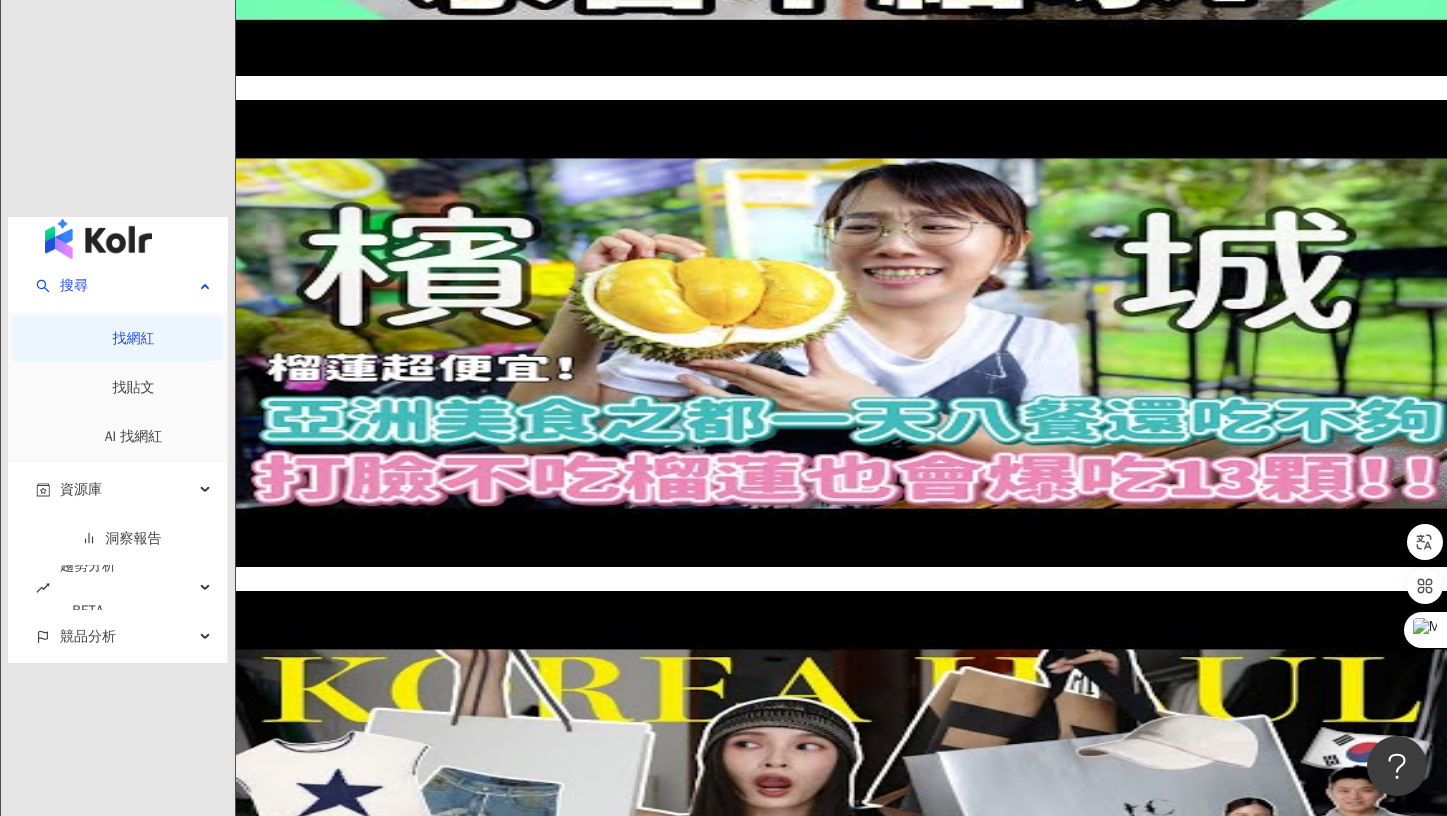 click on "LoganDBeck 小貝" at bounding box center [428, 2731] 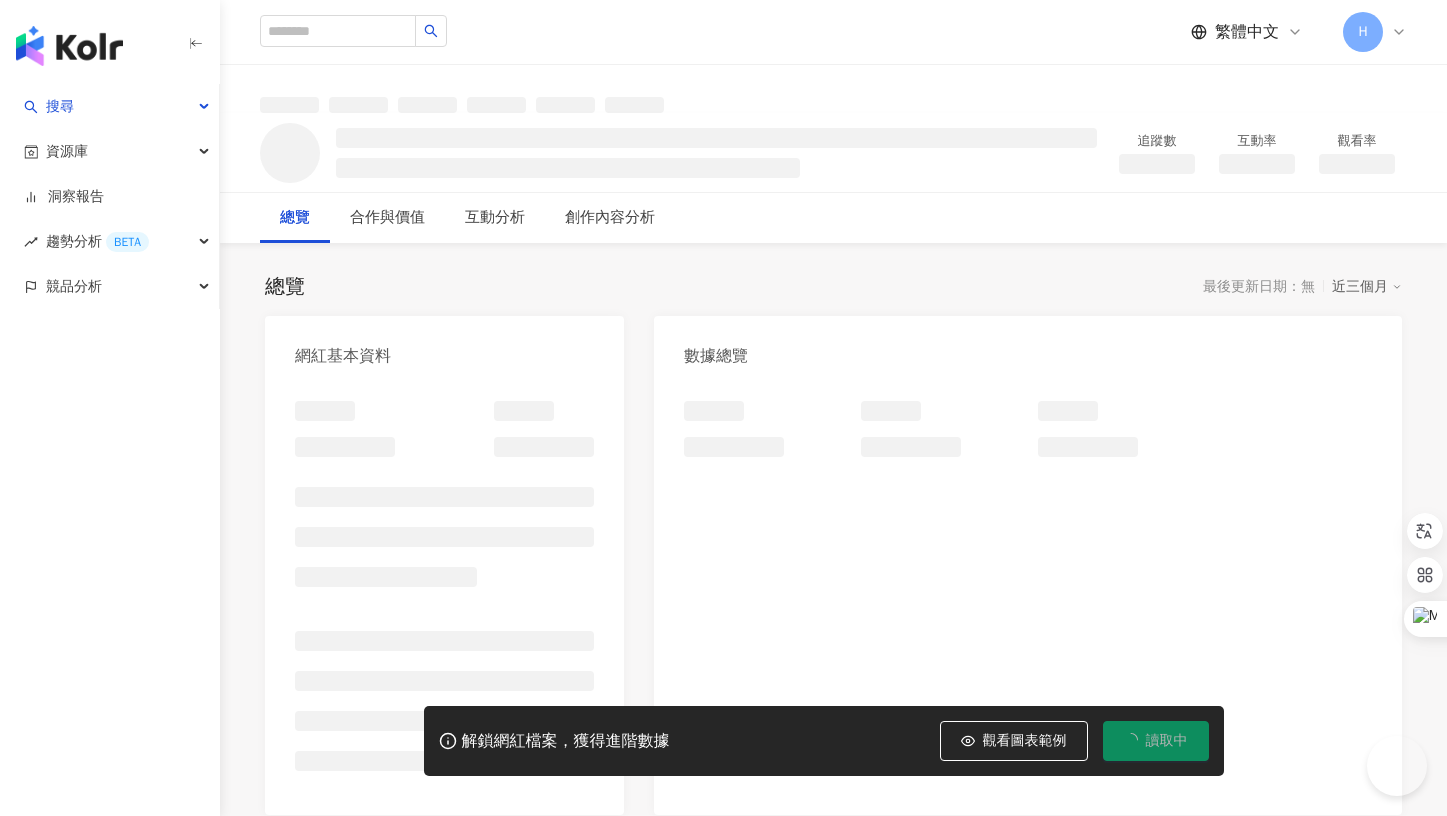 scroll, scrollTop: 0, scrollLeft: 0, axis: both 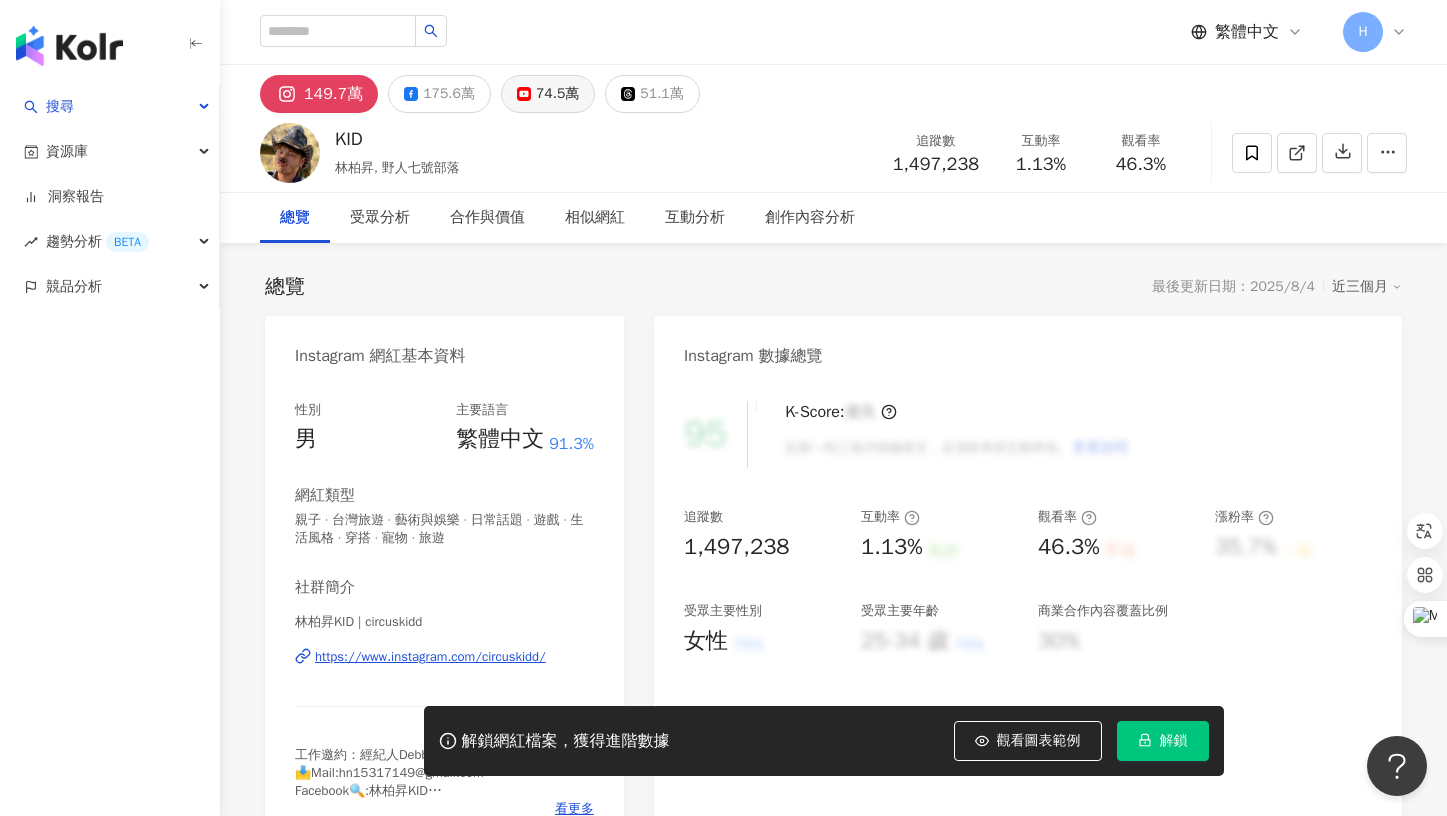 click on "74.5萬" at bounding box center (557, 94) 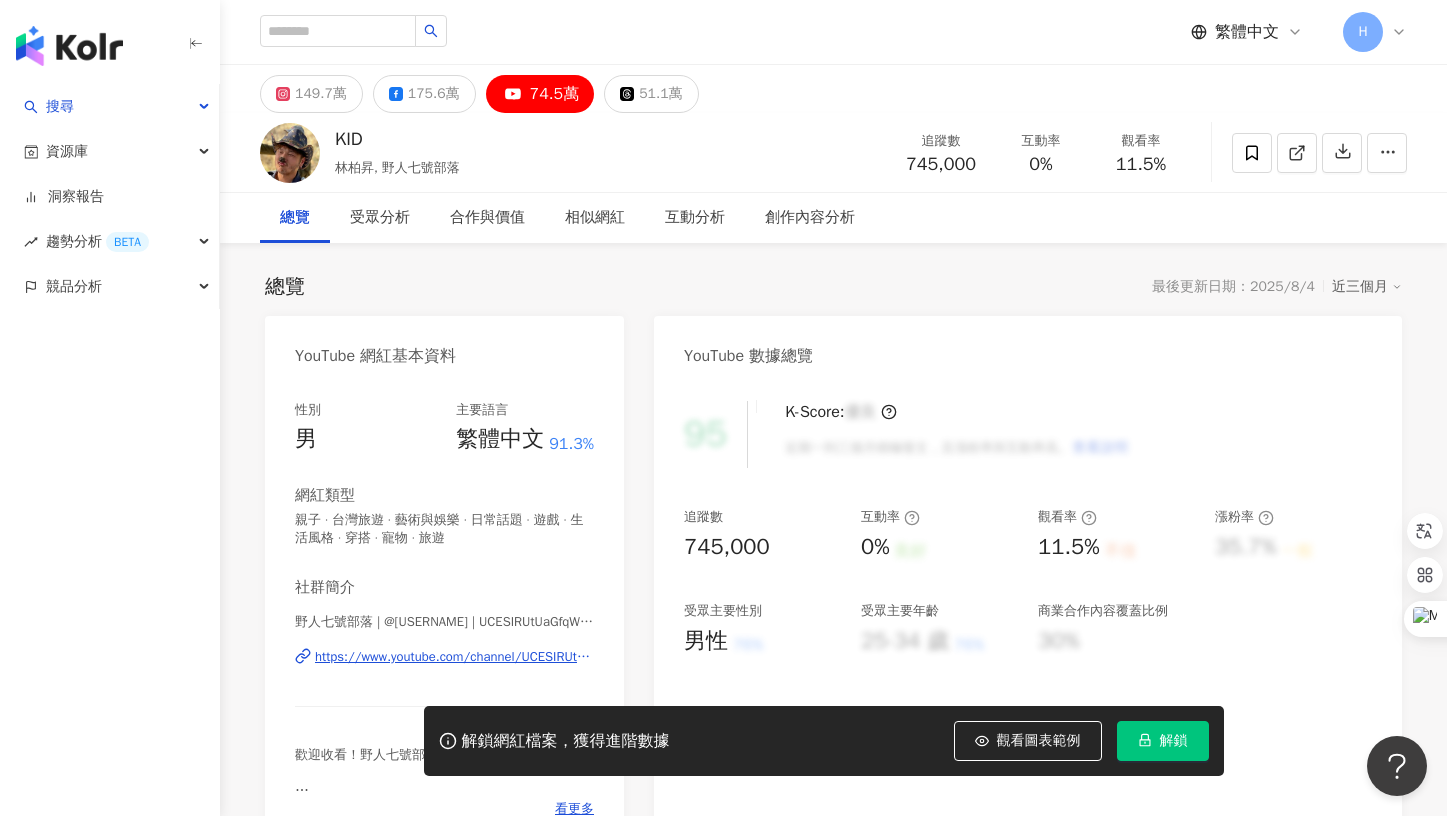 click on "https://www.youtube.com/channel/UCESIRUtUaGfqWCgljB1EB2A" at bounding box center [454, 657] 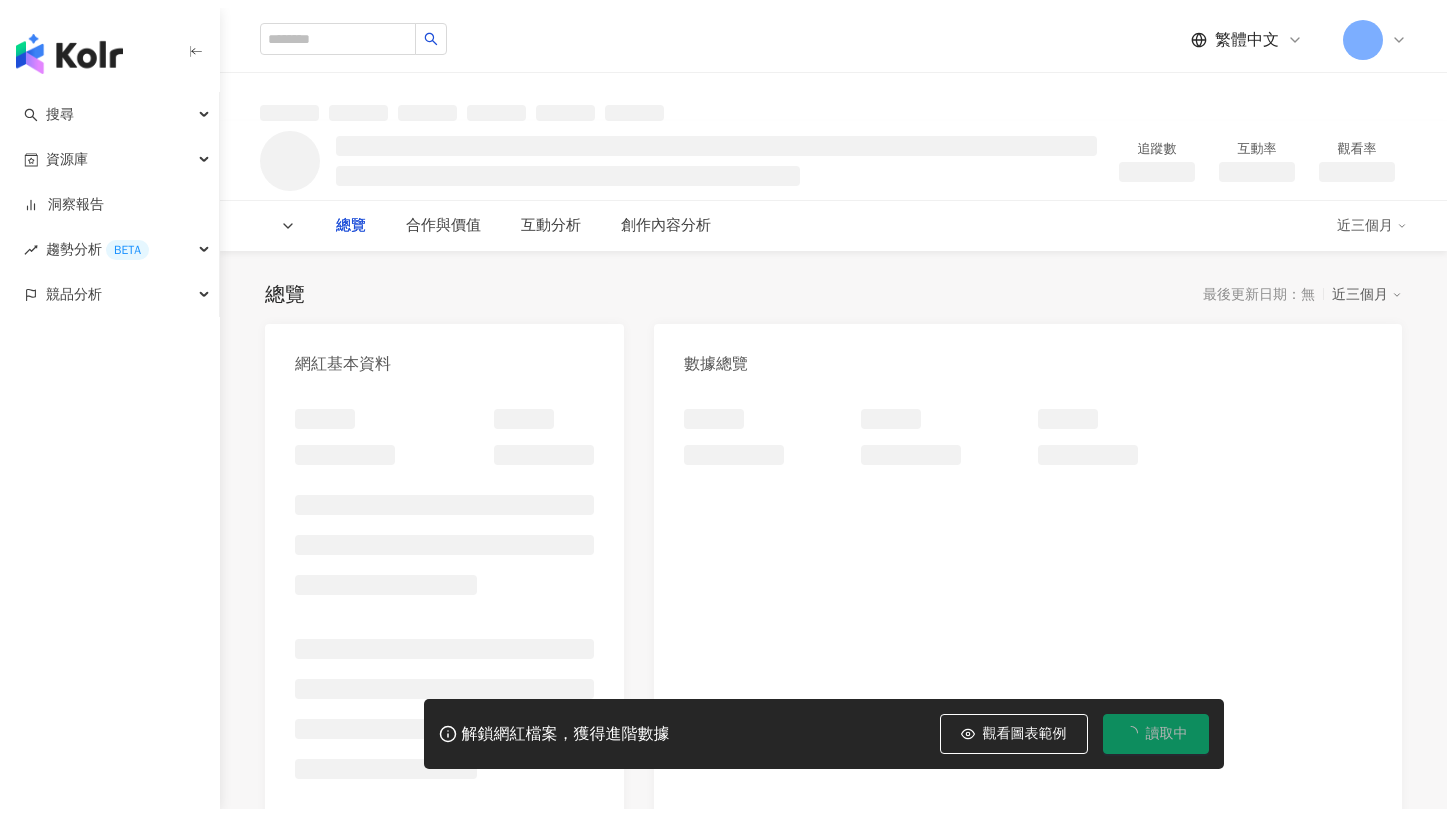 scroll, scrollTop: 0, scrollLeft: 0, axis: both 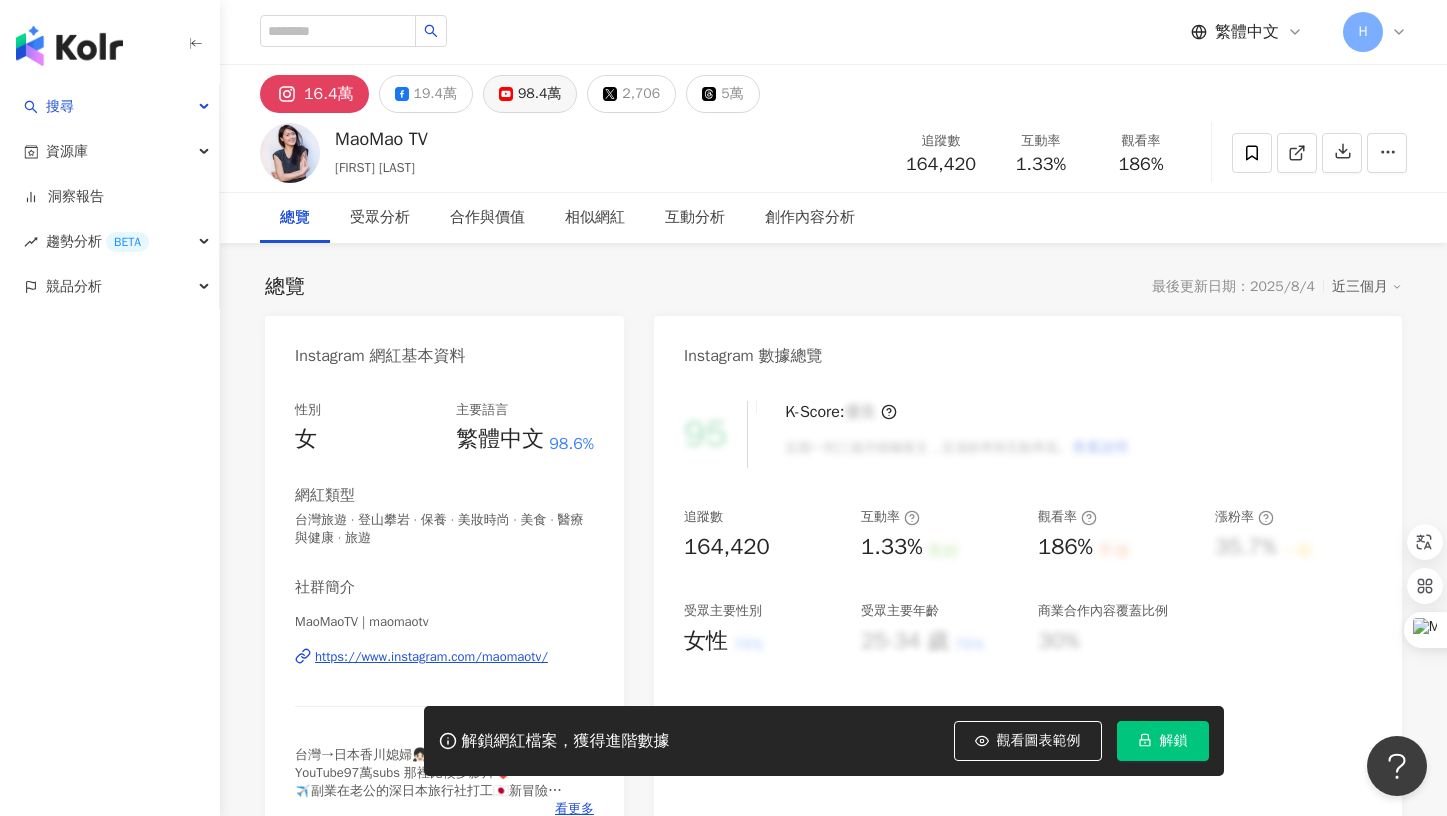 click on "98.4萬" at bounding box center [539, 94] 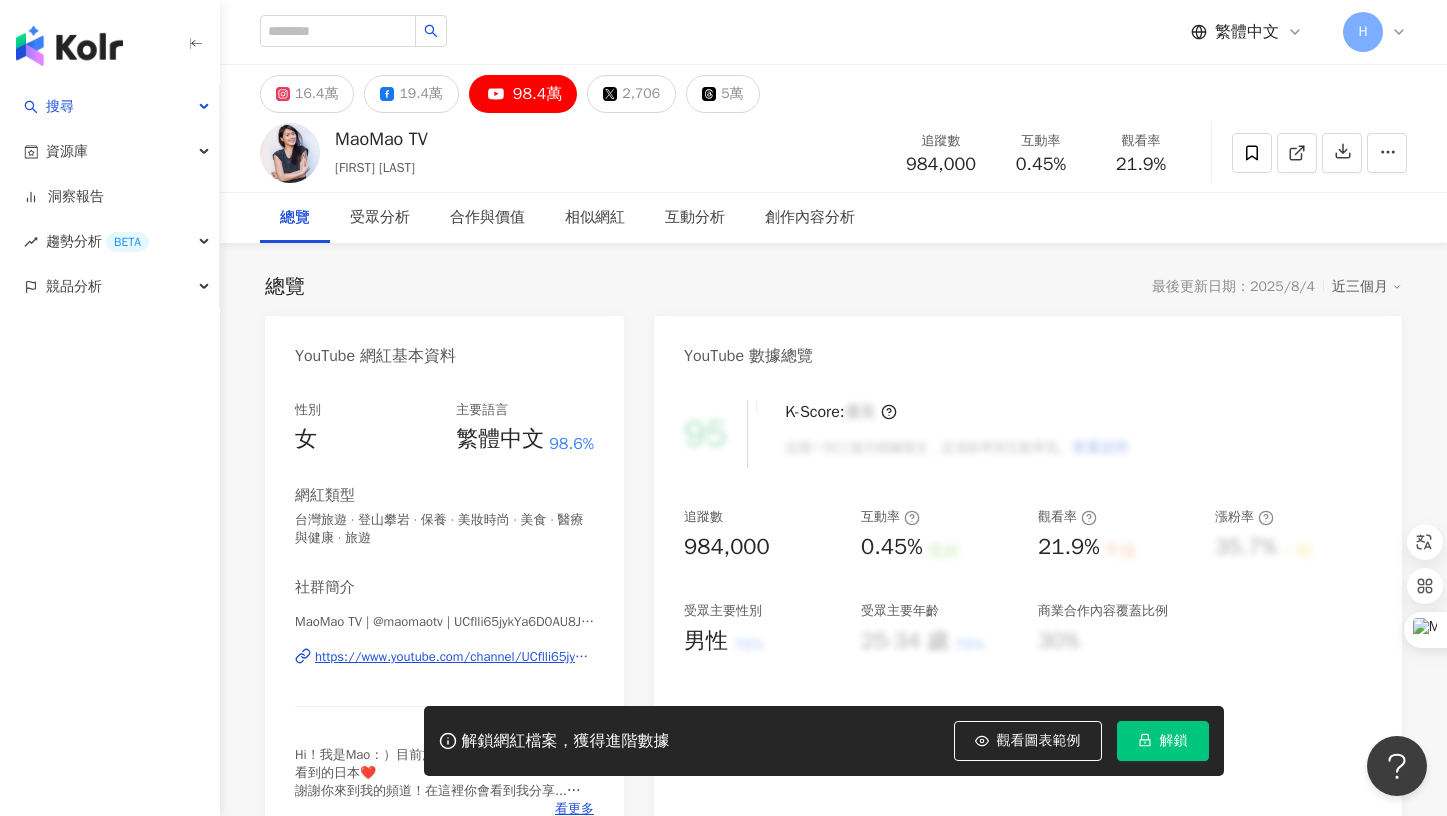 click on "https://www.youtube.com/channel/UCflli65jykYa6D0AU8JSuGA" at bounding box center (454, 657) 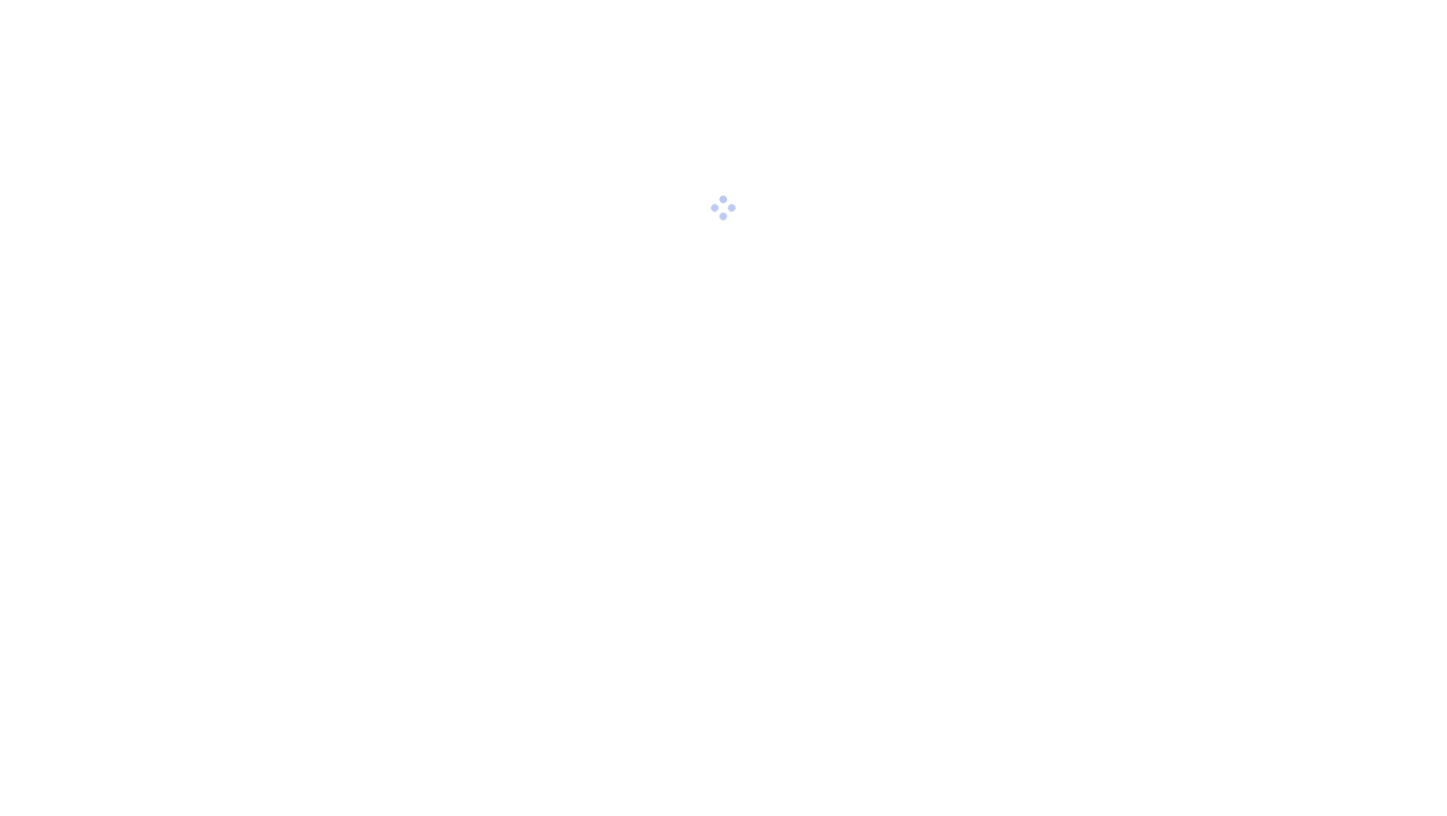 scroll, scrollTop: 0, scrollLeft: 0, axis: both 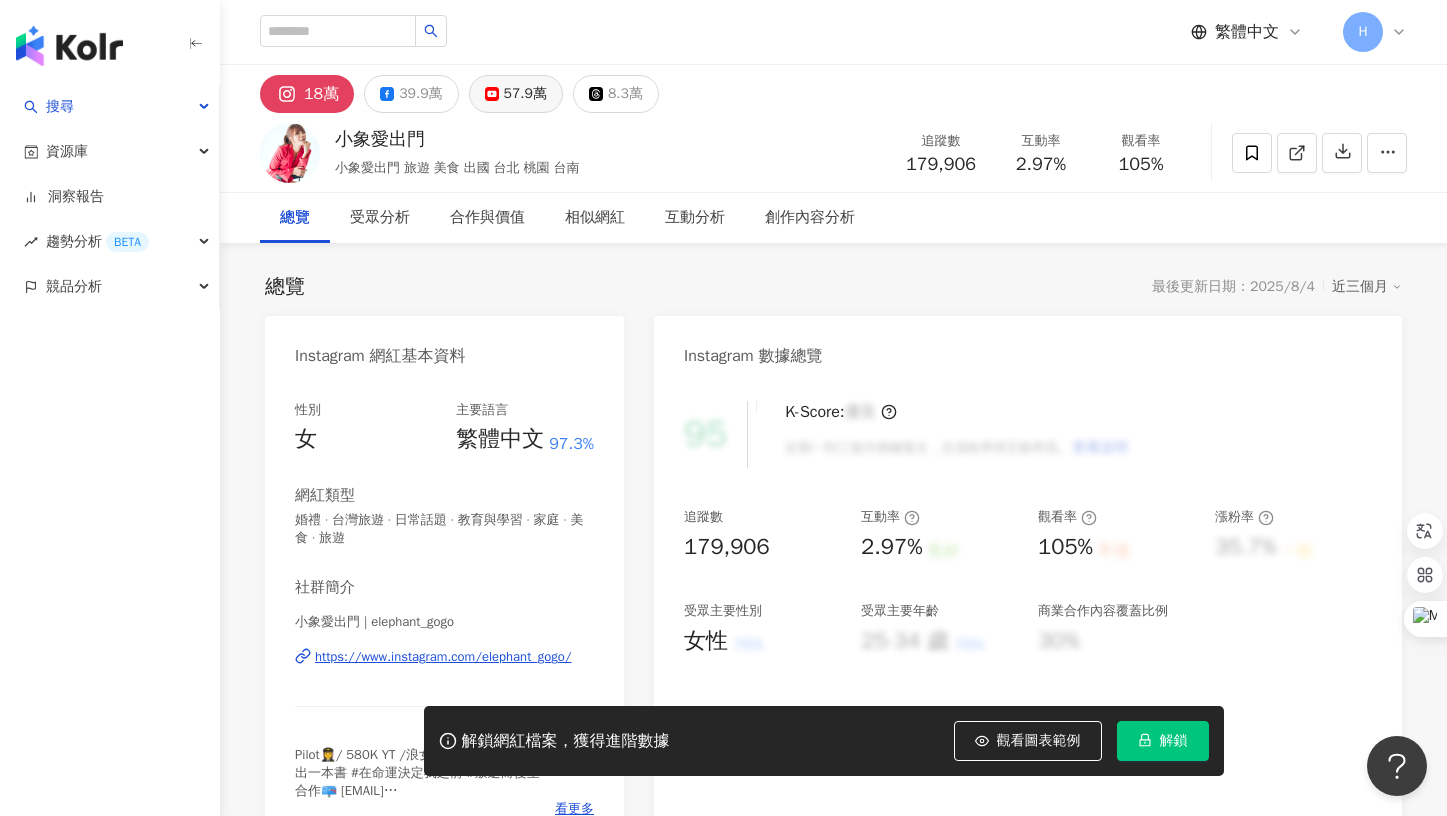 click 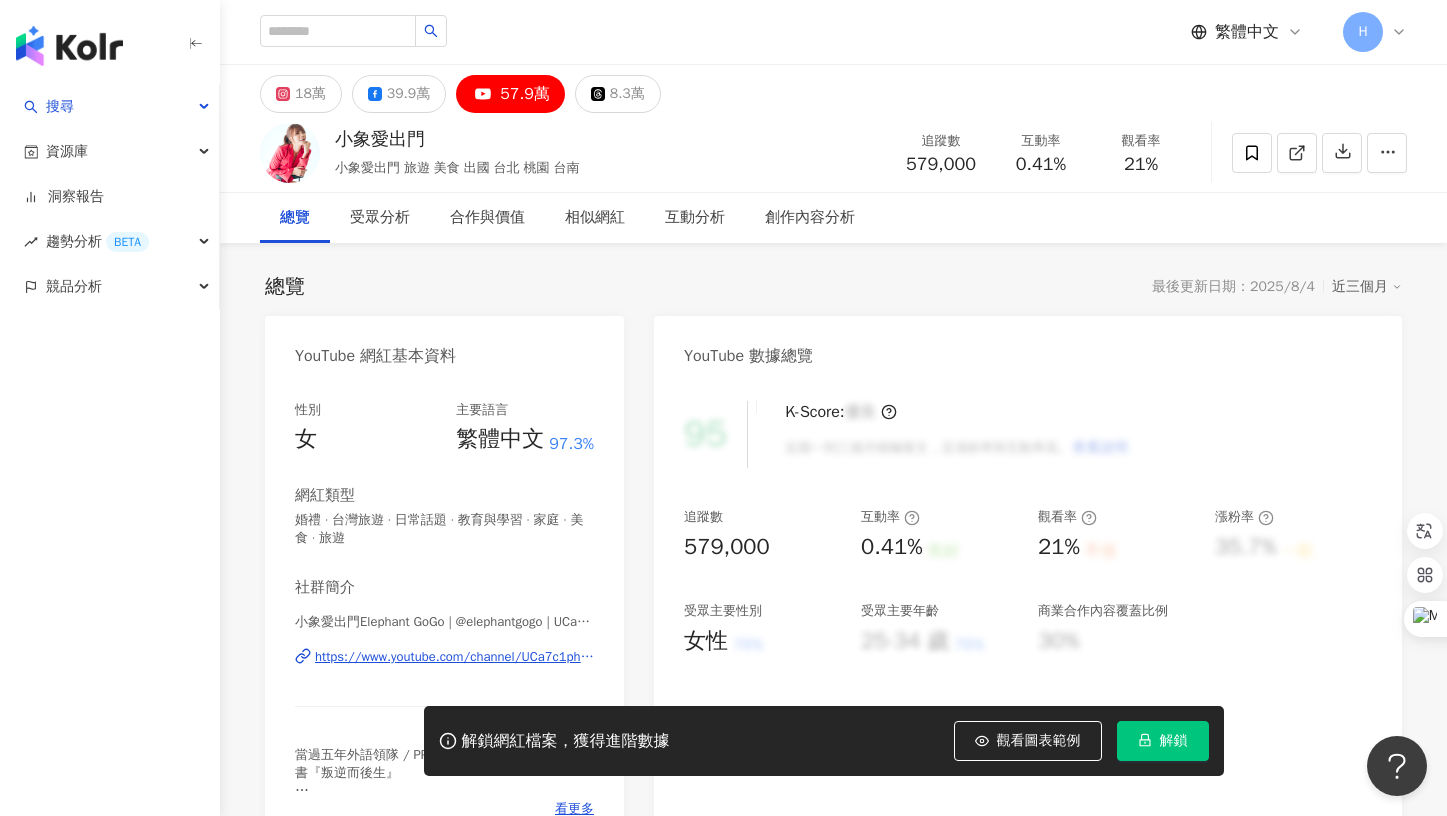 scroll, scrollTop: 19, scrollLeft: 0, axis: vertical 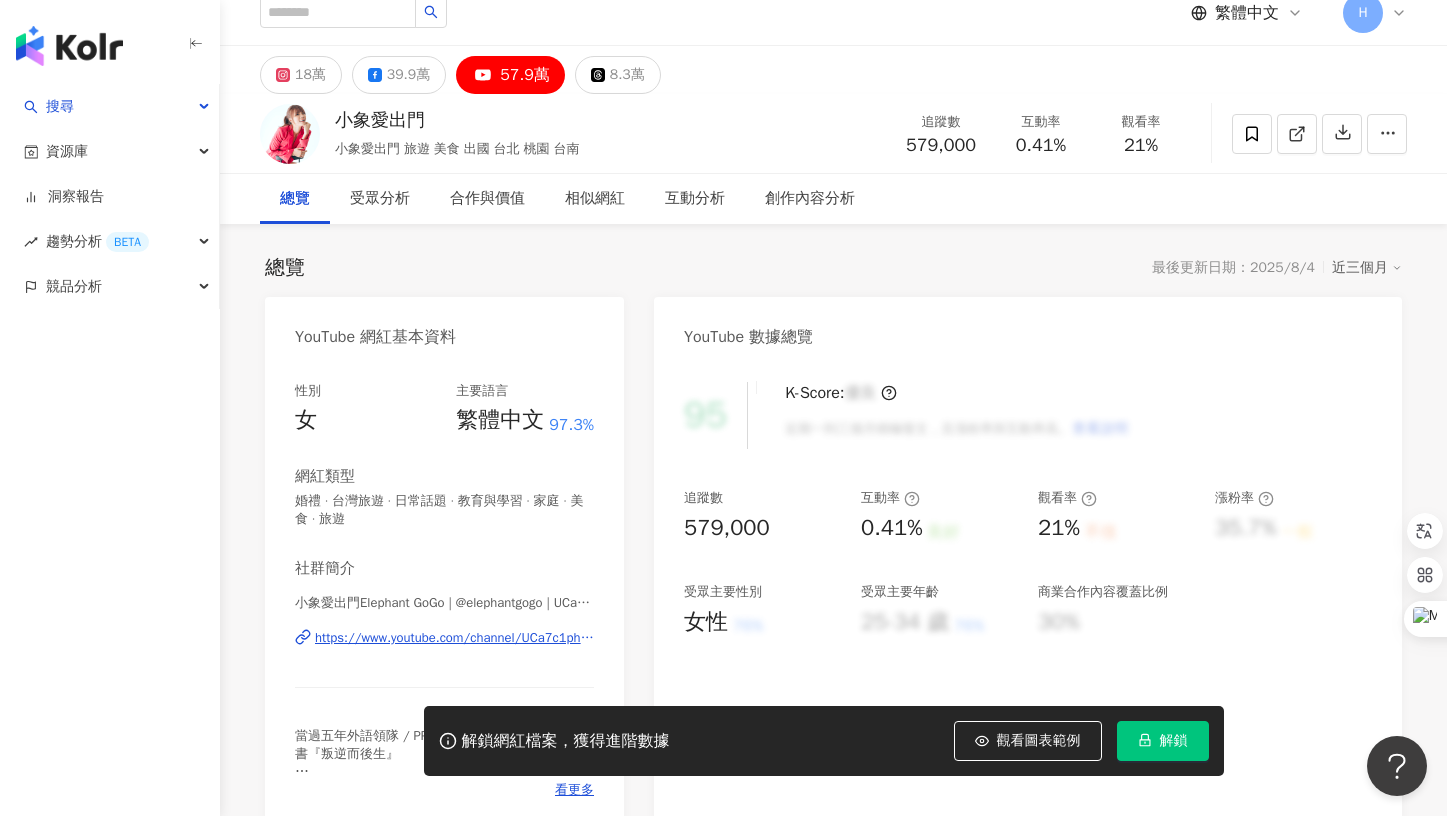 click on "https://www.youtube.com/channel/UCa7c1phjUa5UMWS68Ybgrdg" at bounding box center [454, 638] 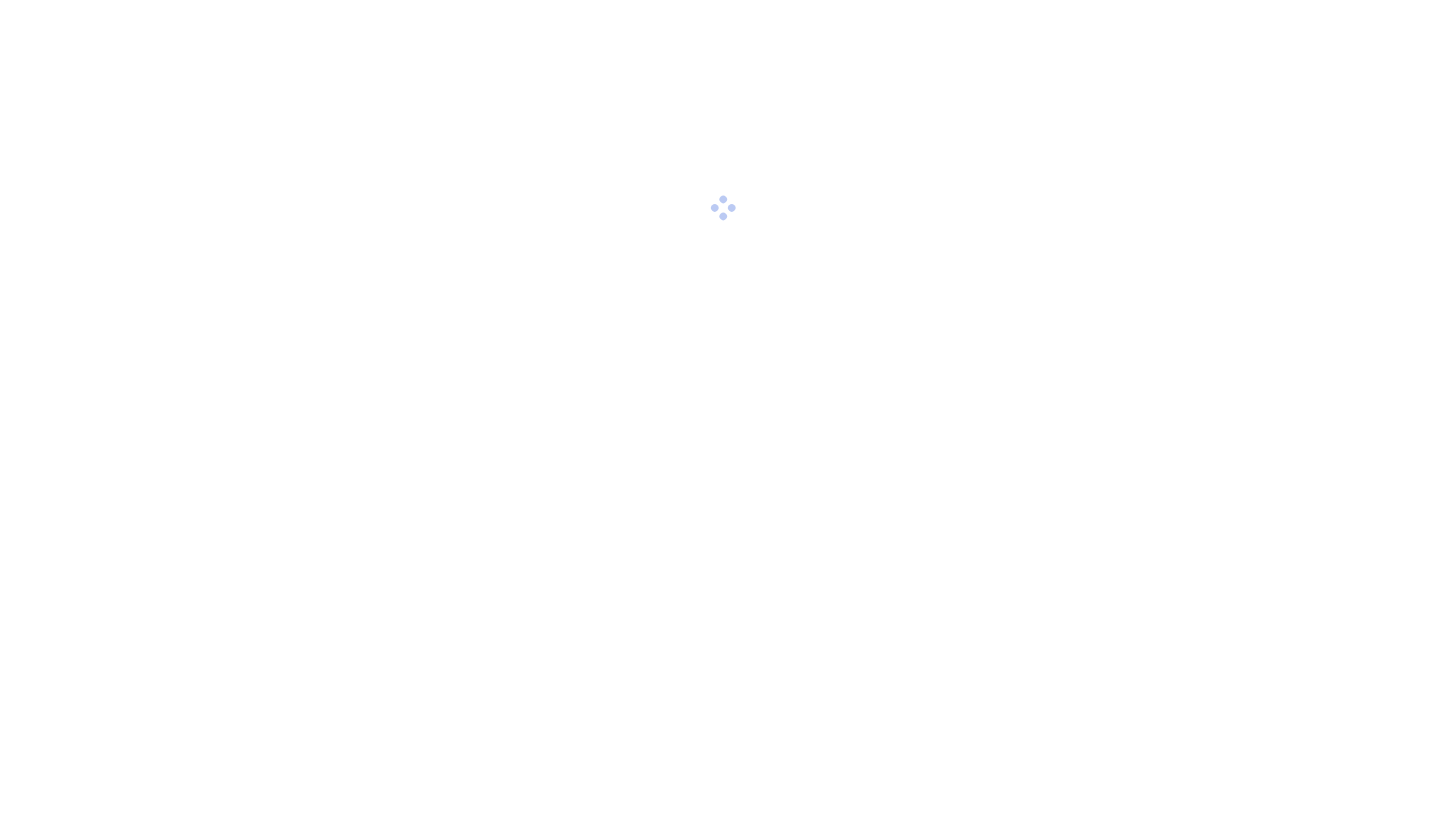 scroll, scrollTop: 0, scrollLeft: 0, axis: both 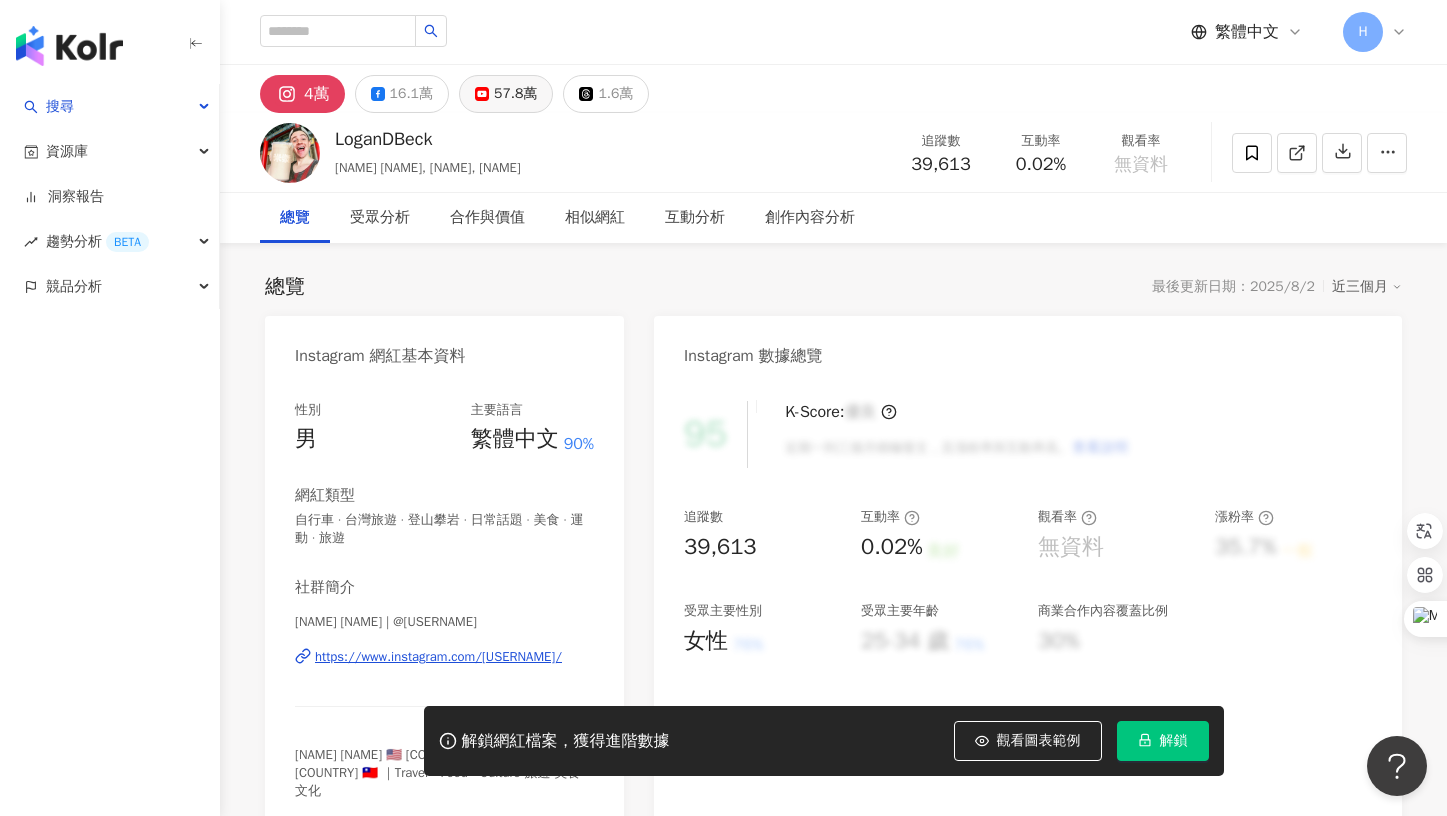 click on "57.8萬" at bounding box center (506, 94) 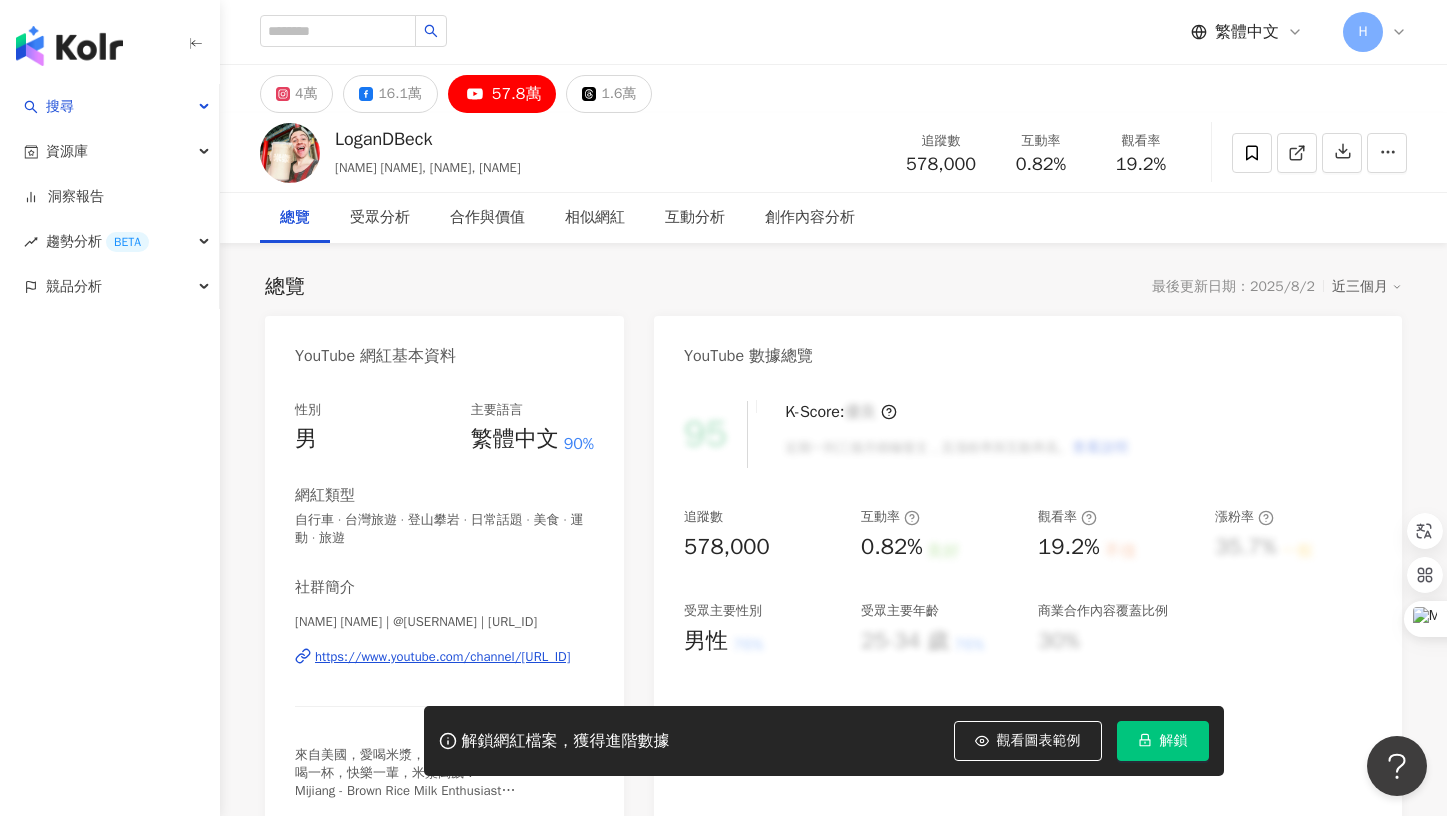 click on "57.8萬" at bounding box center (517, 94) 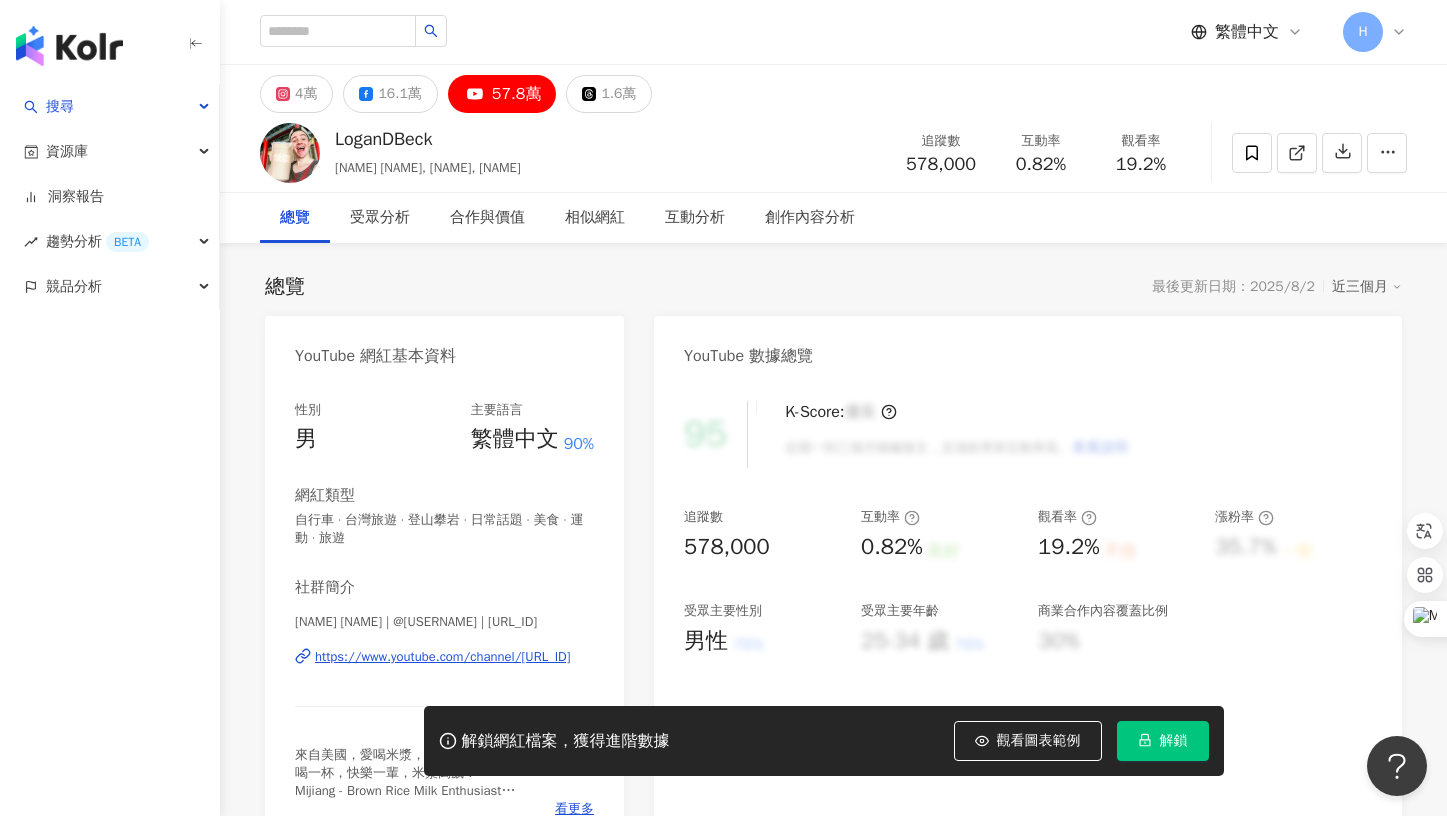 scroll, scrollTop: 34, scrollLeft: 0, axis: vertical 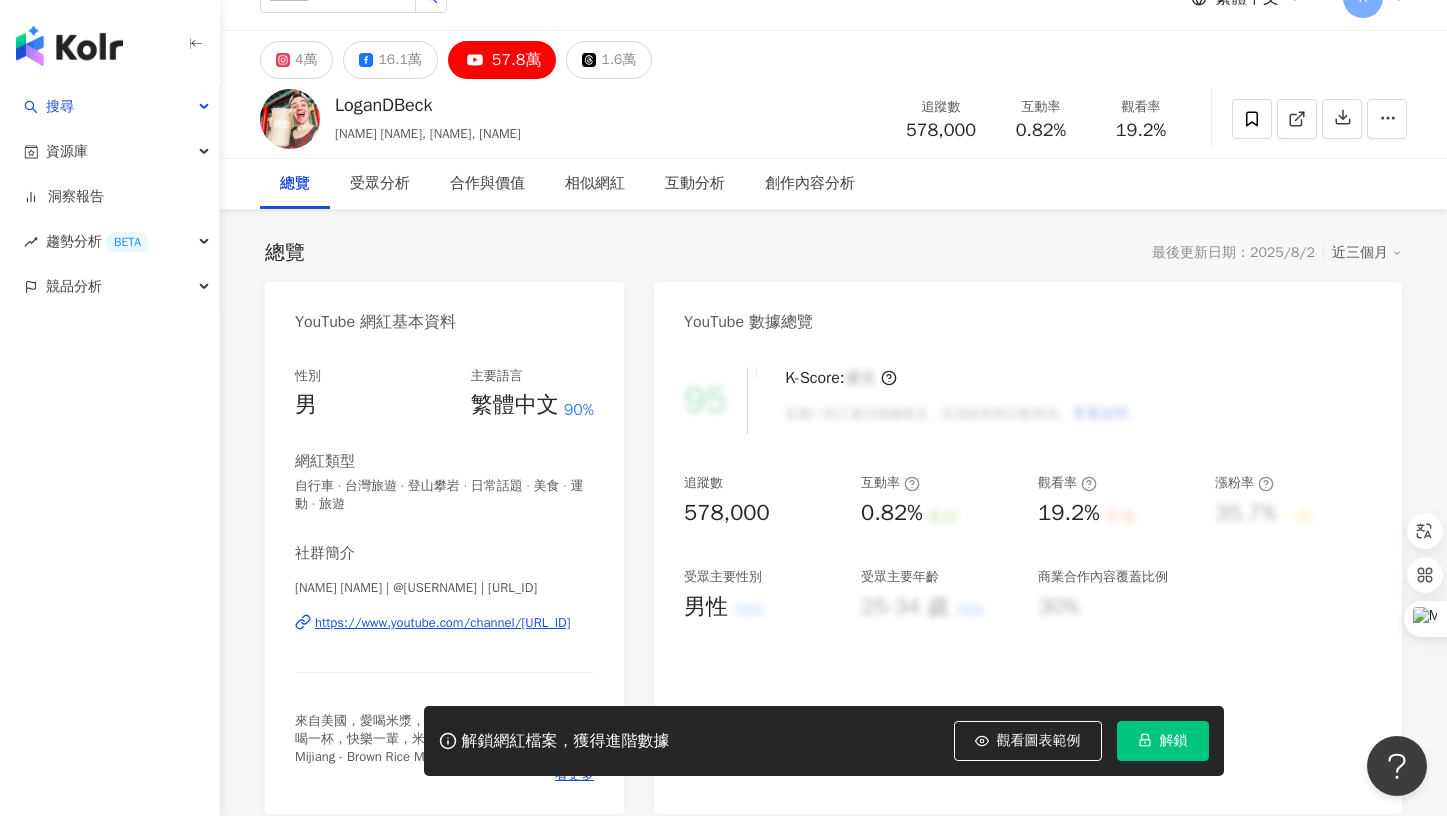 click on "https://www.youtube.com/channel/[URL_ID]" at bounding box center [443, 623] 